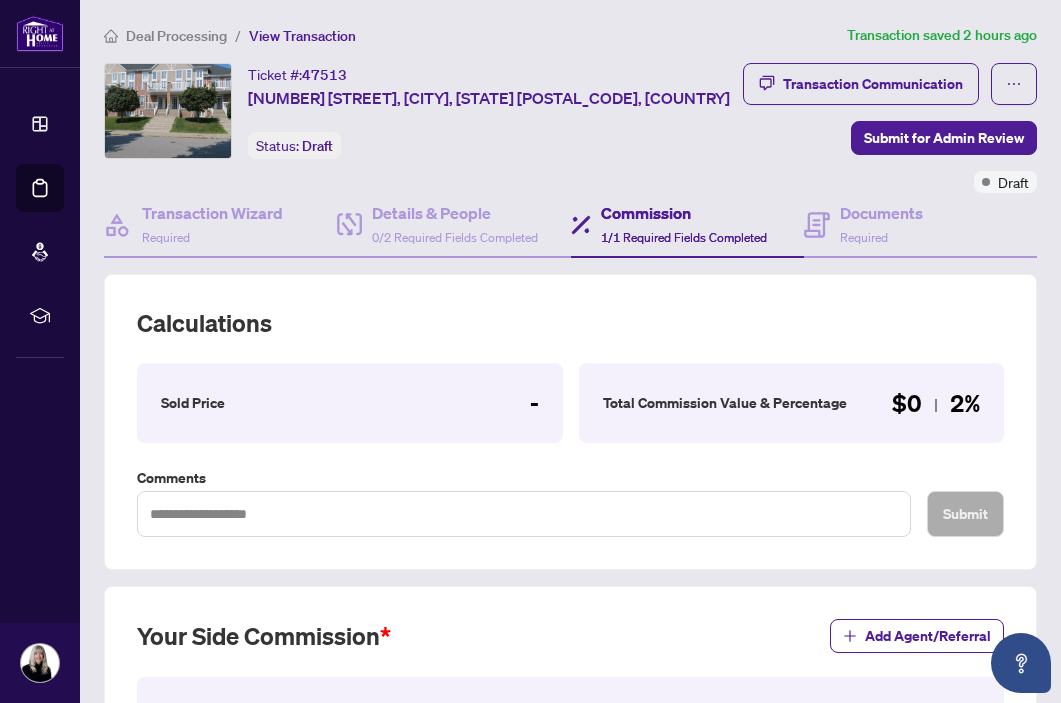 scroll, scrollTop: 0, scrollLeft: 0, axis: both 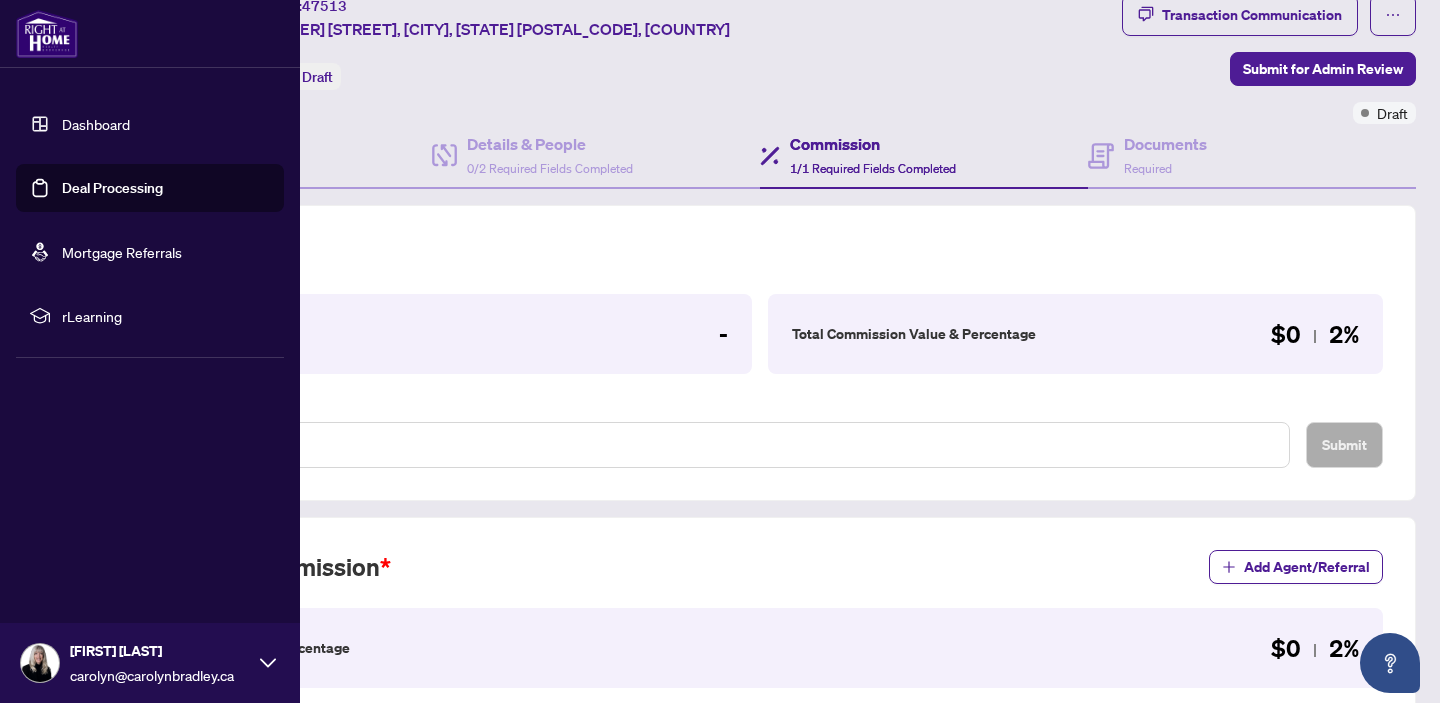 click on "Deal Processing" at bounding box center (112, 188) 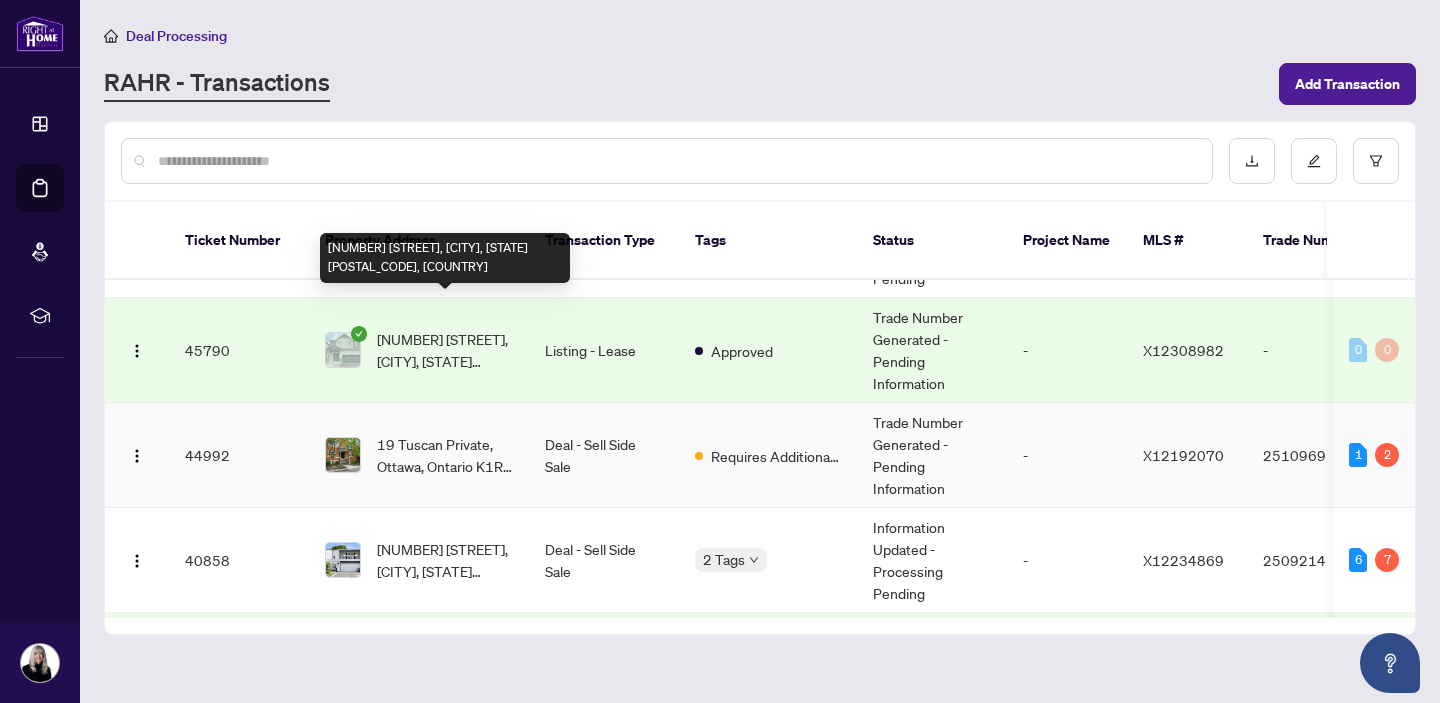 scroll, scrollTop: 408, scrollLeft: 0, axis: vertical 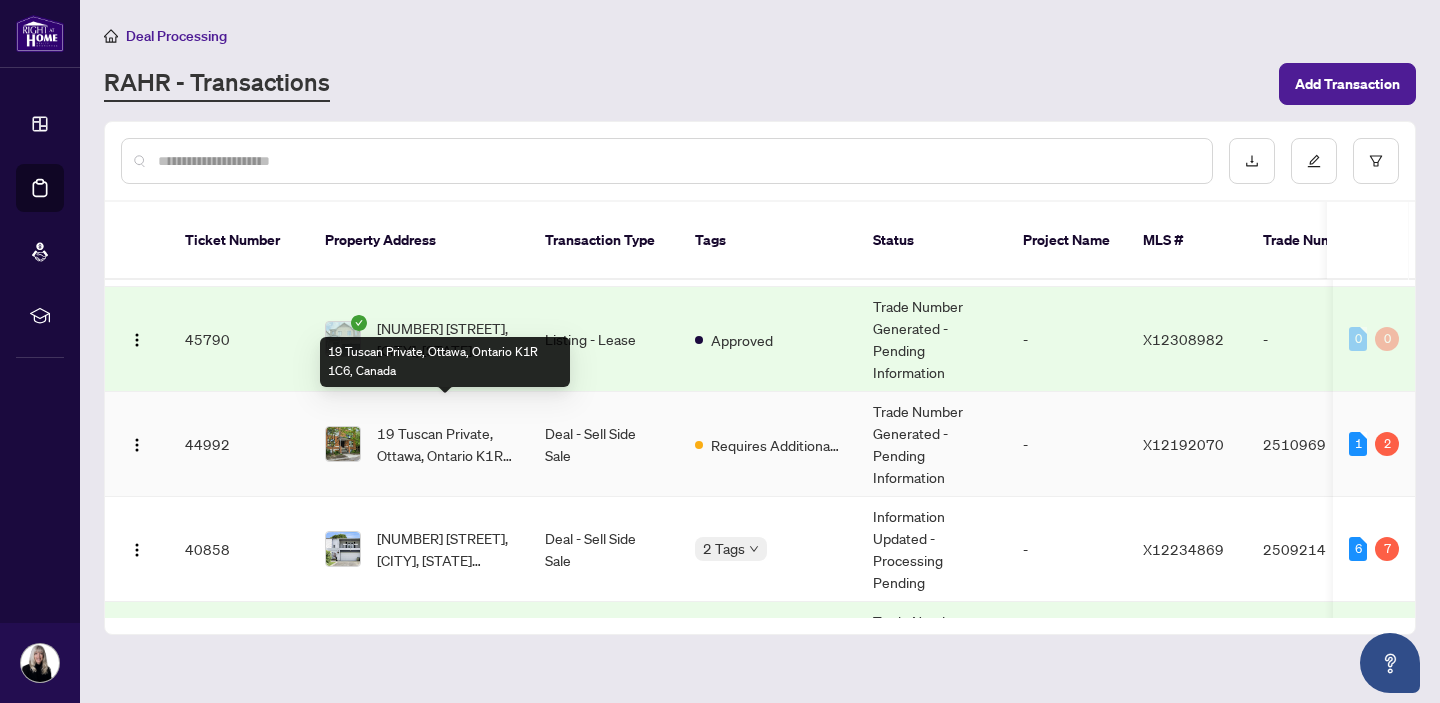 click on "19 Tuscan Private, Ottawa, Ontario K1R 1C6, Canada" at bounding box center (445, 444) 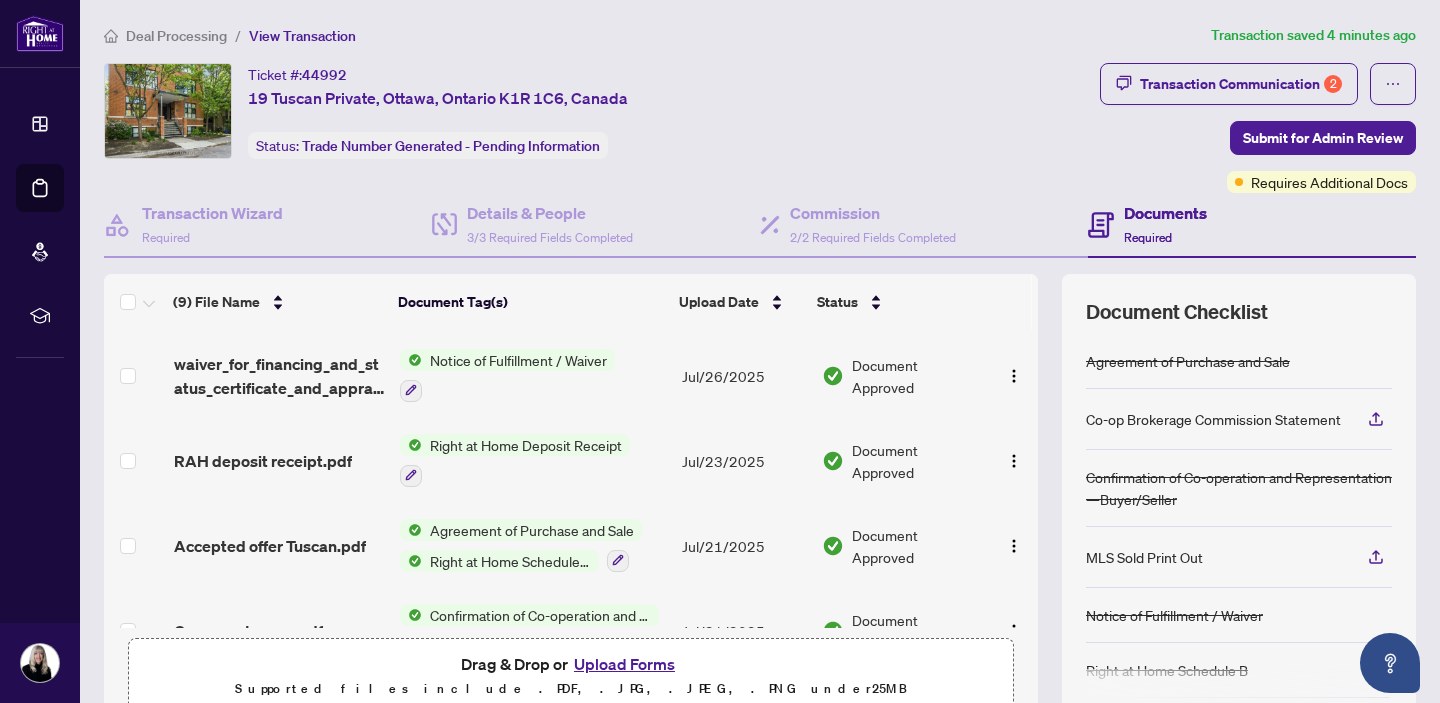 scroll, scrollTop: 457, scrollLeft: 0, axis: vertical 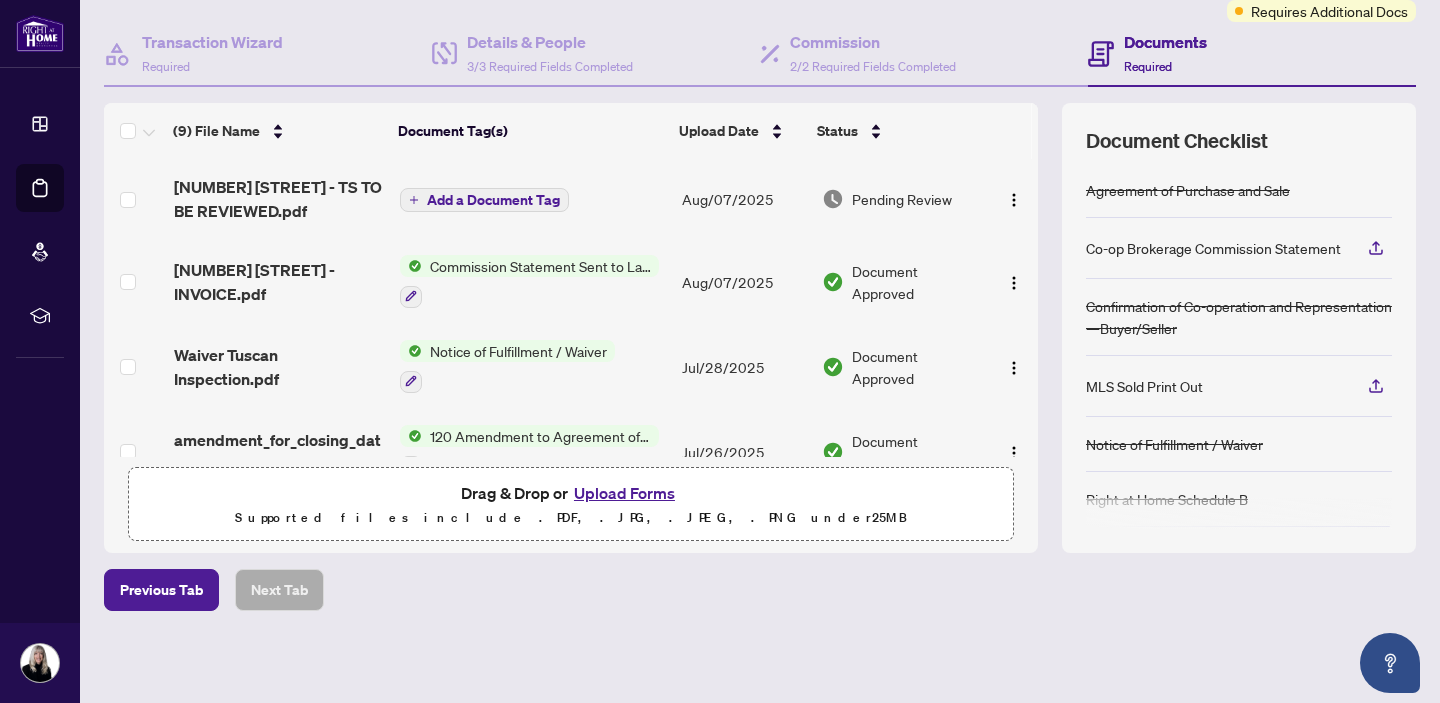click on "Add a Document Tag" at bounding box center (484, 200) 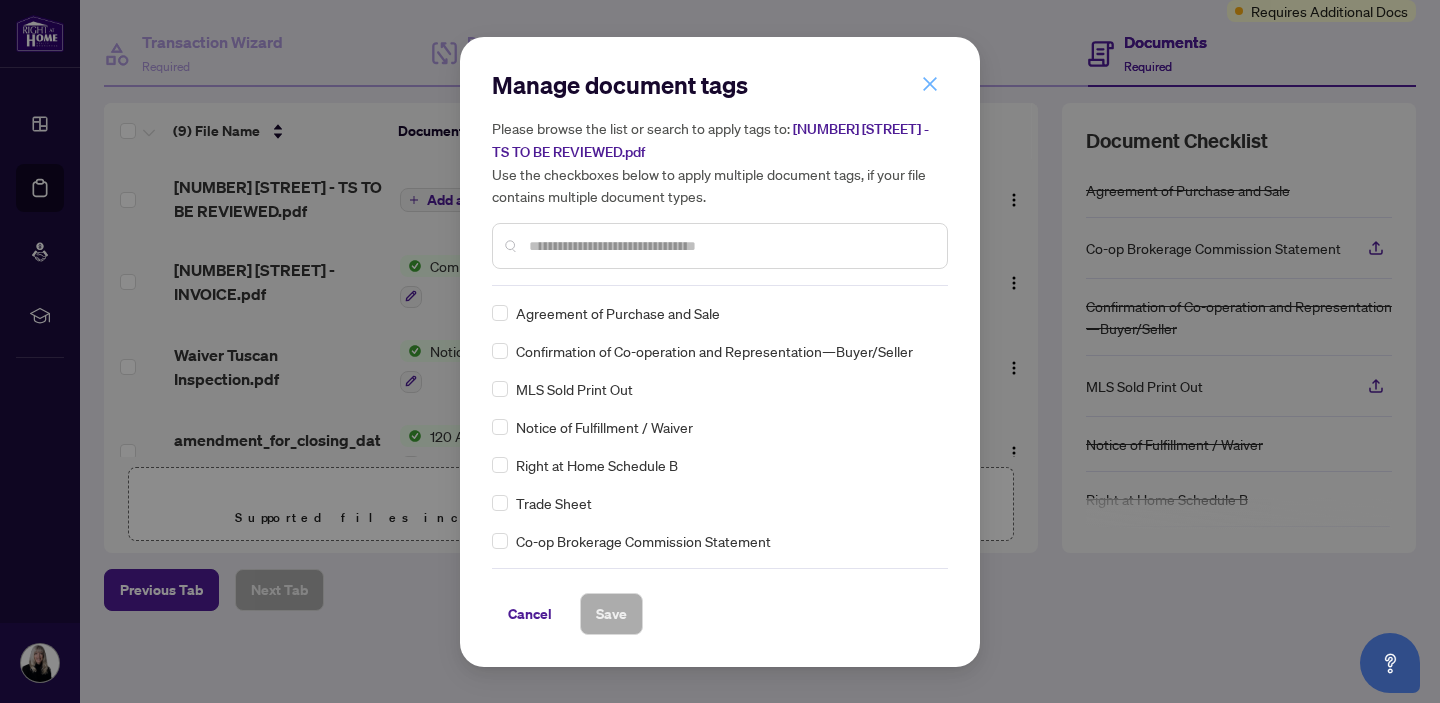 click 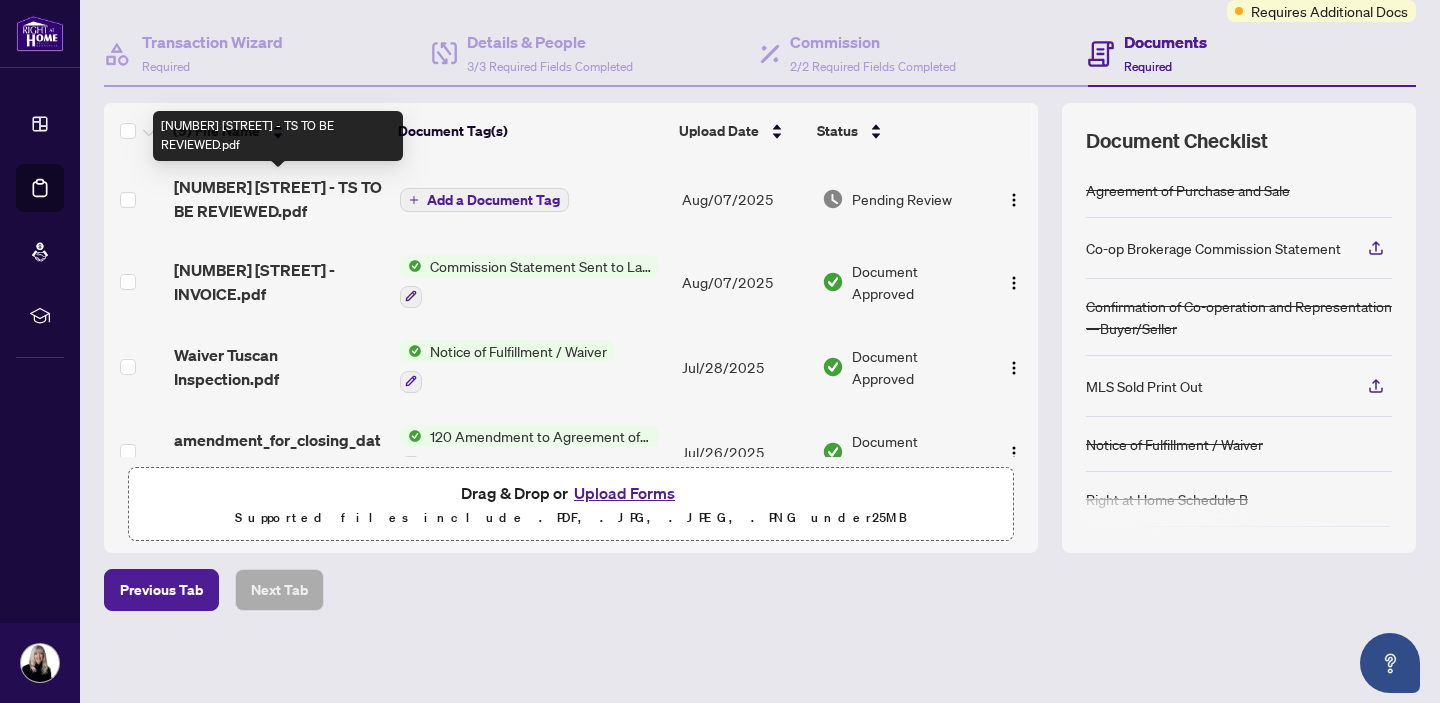 click on "[NUMBER] [STREET] - TS TO BE REVIEWED.pdf" at bounding box center [279, 199] 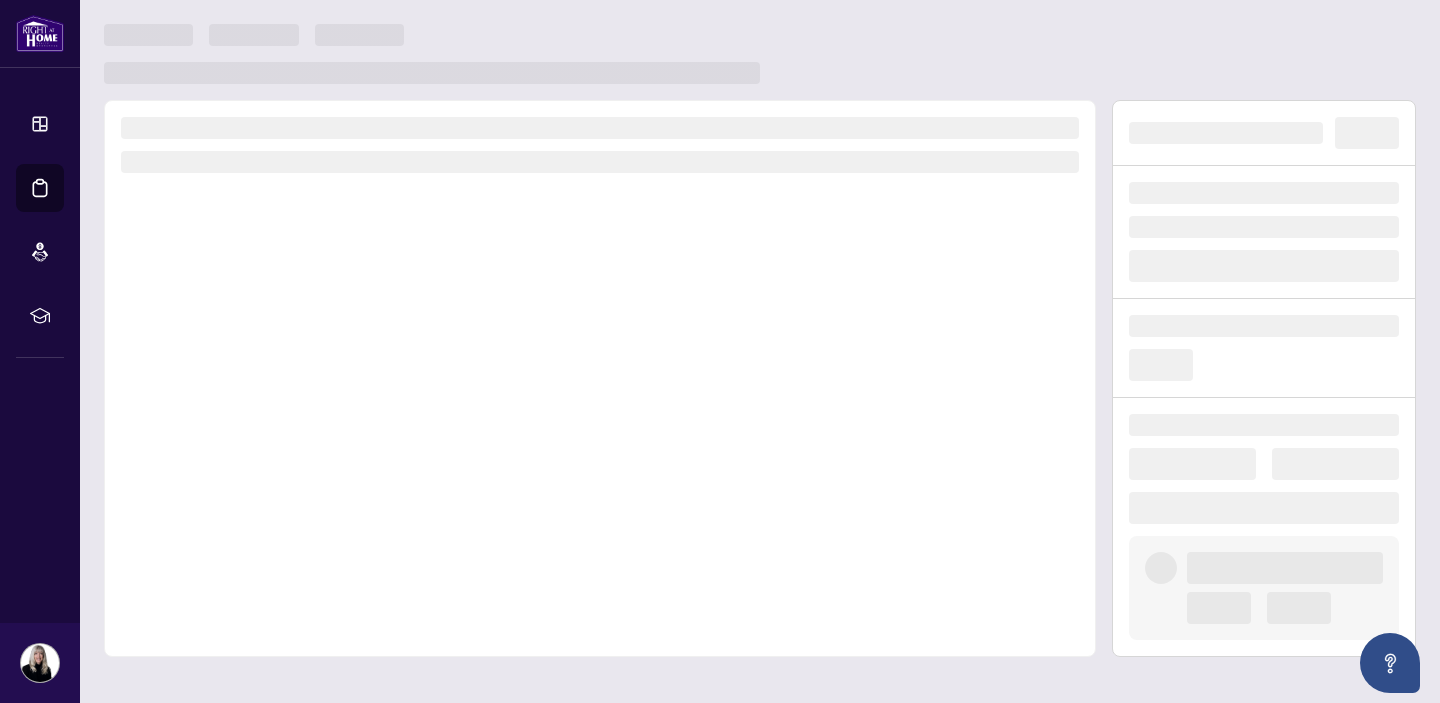 scroll, scrollTop: 0, scrollLeft: 0, axis: both 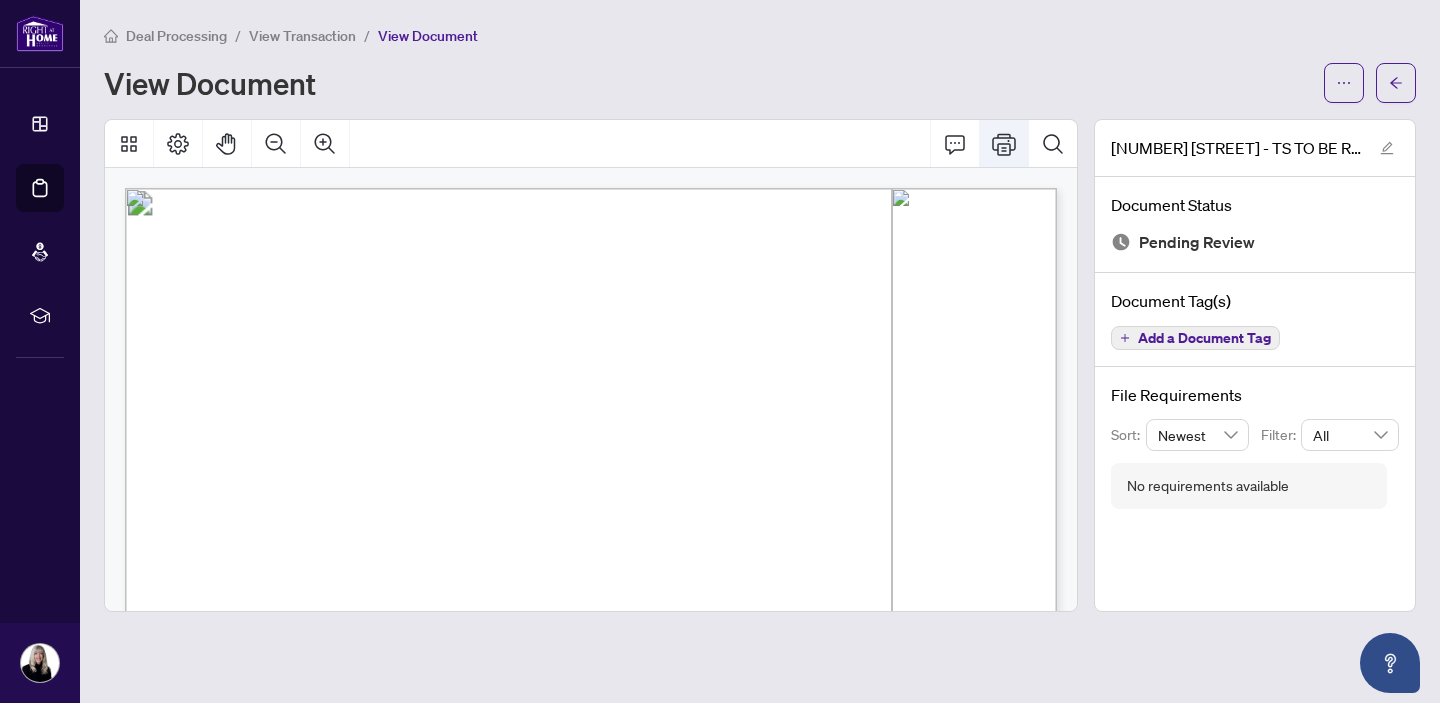 click 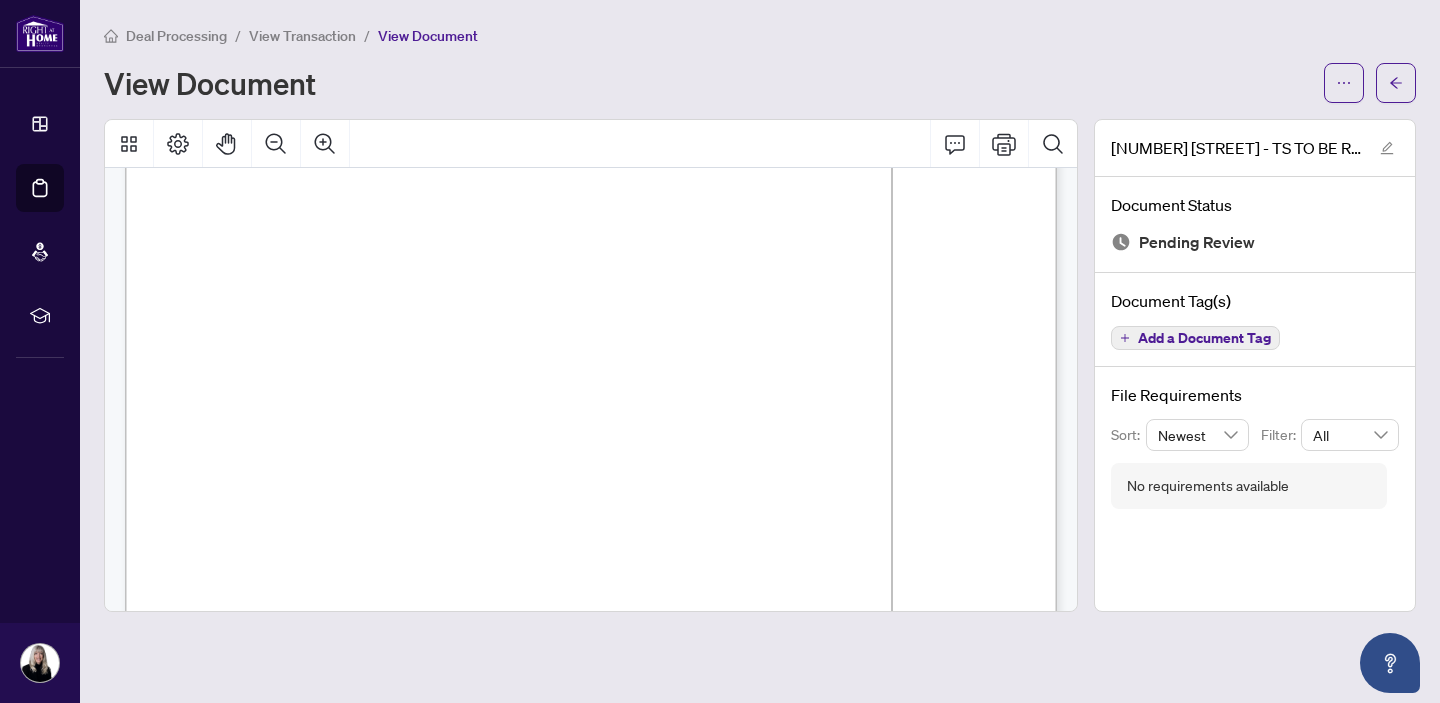 scroll, scrollTop: 0, scrollLeft: 0, axis: both 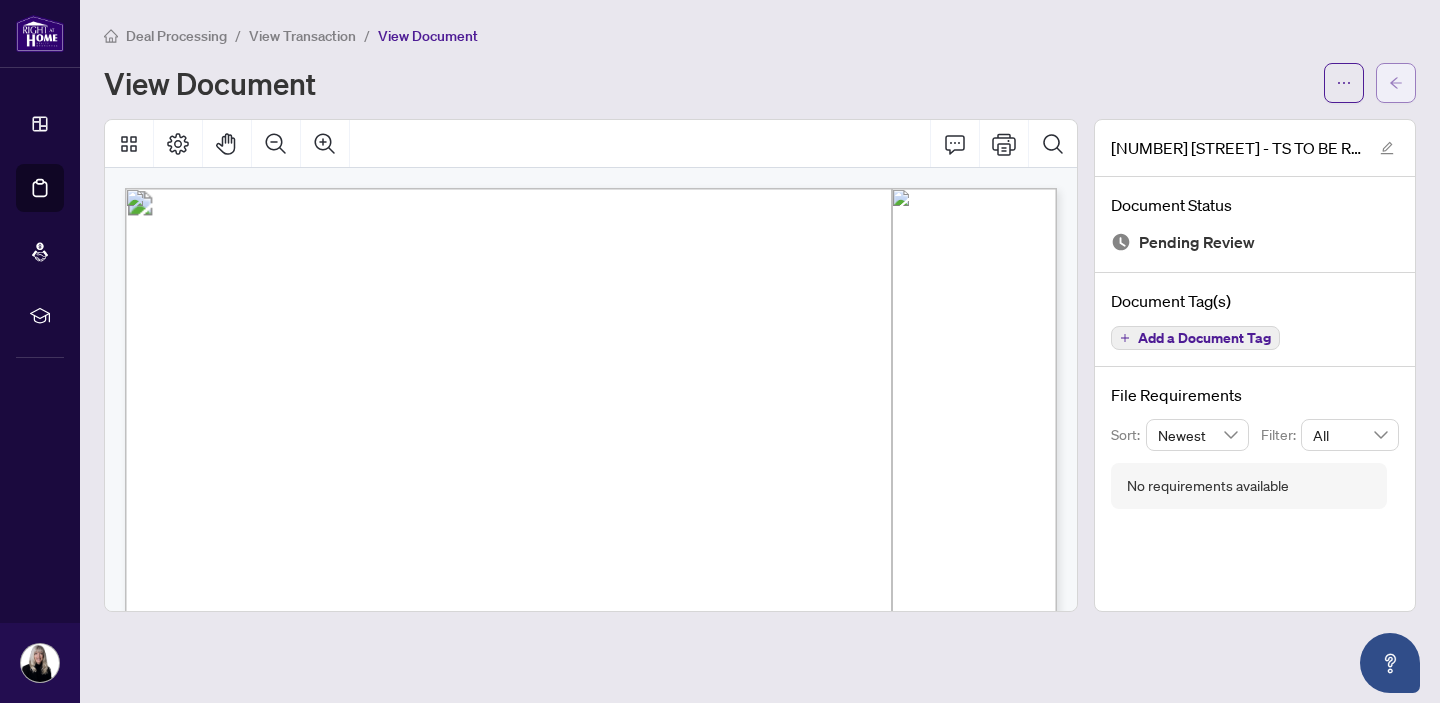 click at bounding box center (1396, 83) 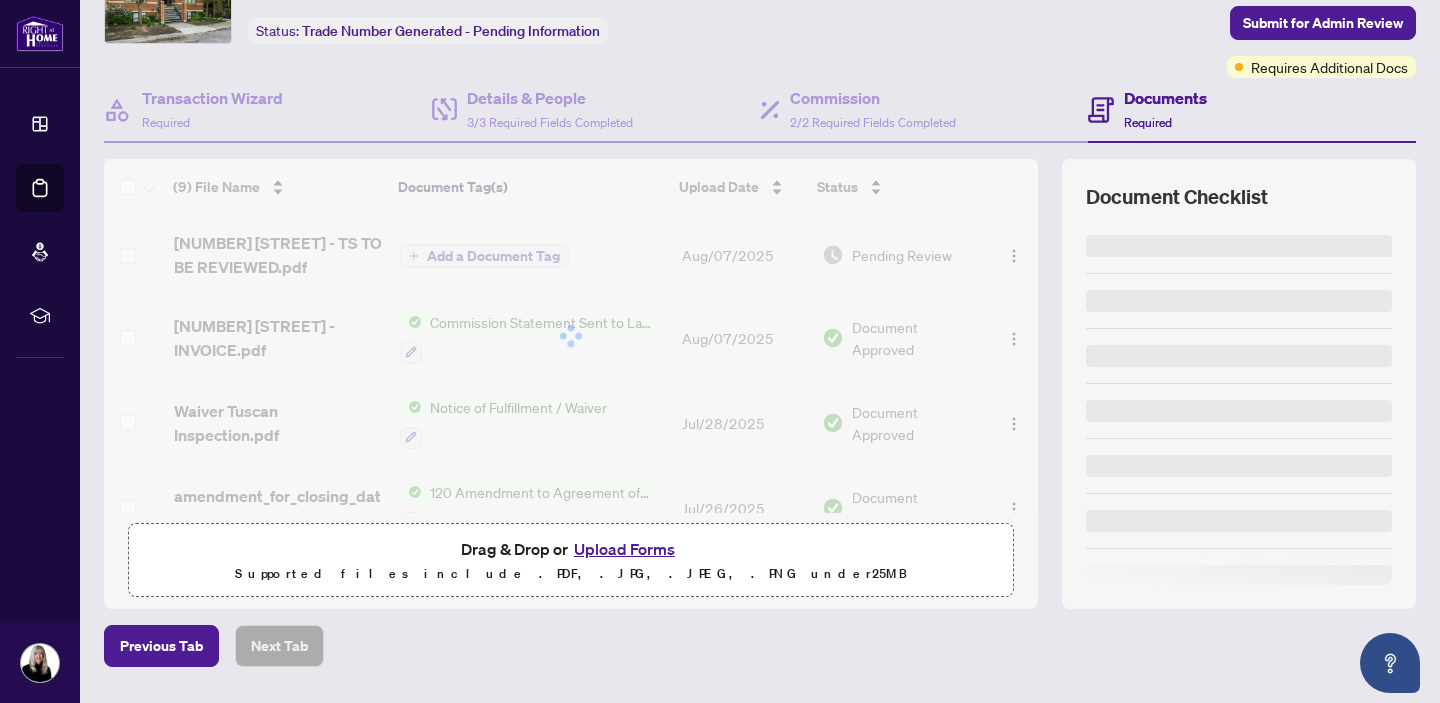 scroll, scrollTop: 171, scrollLeft: 0, axis: vertical 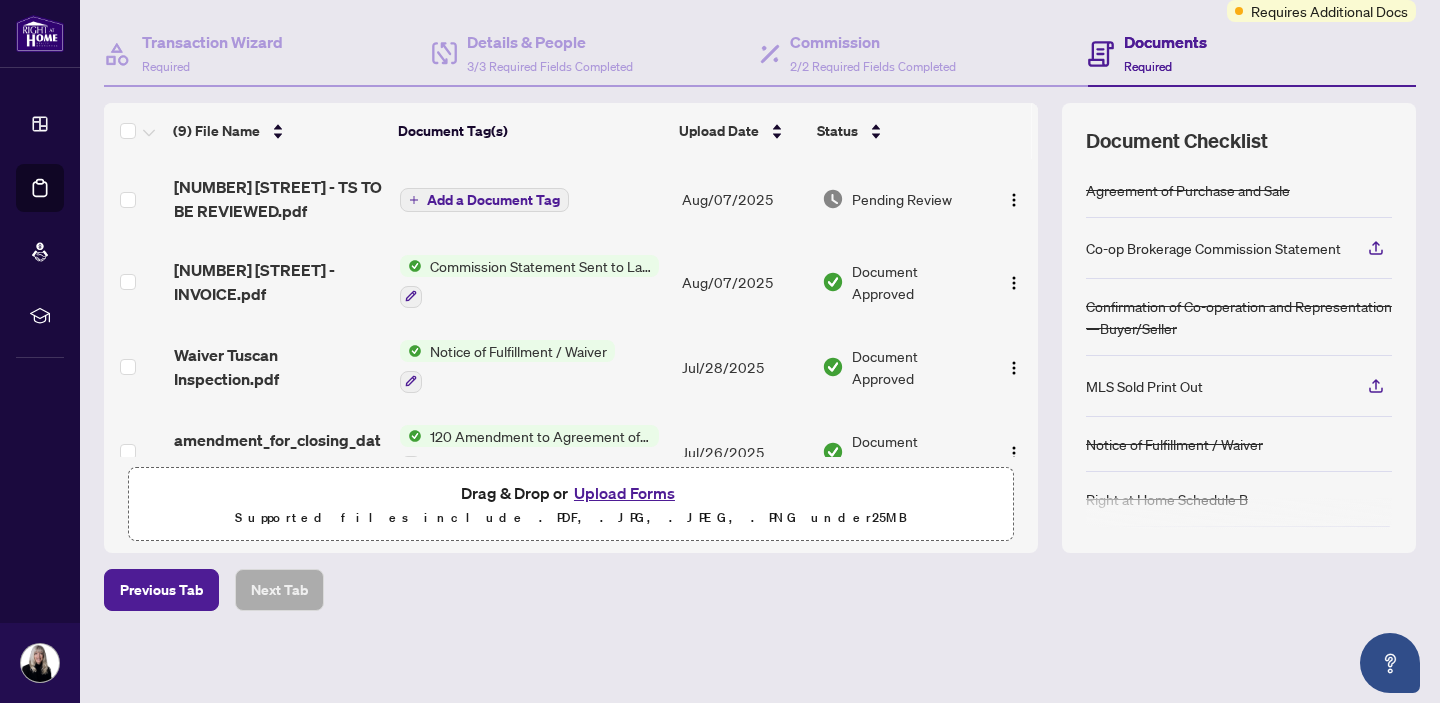 click on "Upload Forms" at bounding box center (624, 493) 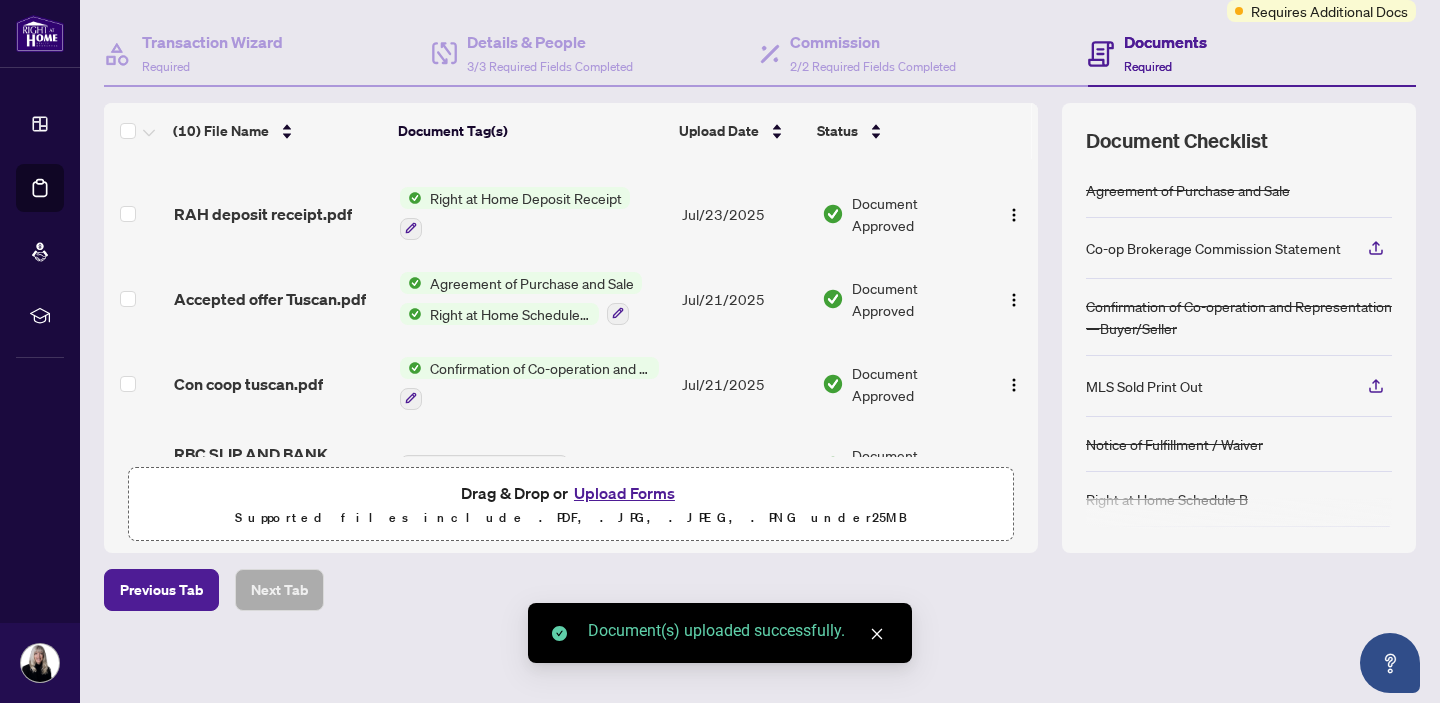 scroll, scrollTop: 521, scrollLeft: 0, axis: vertical 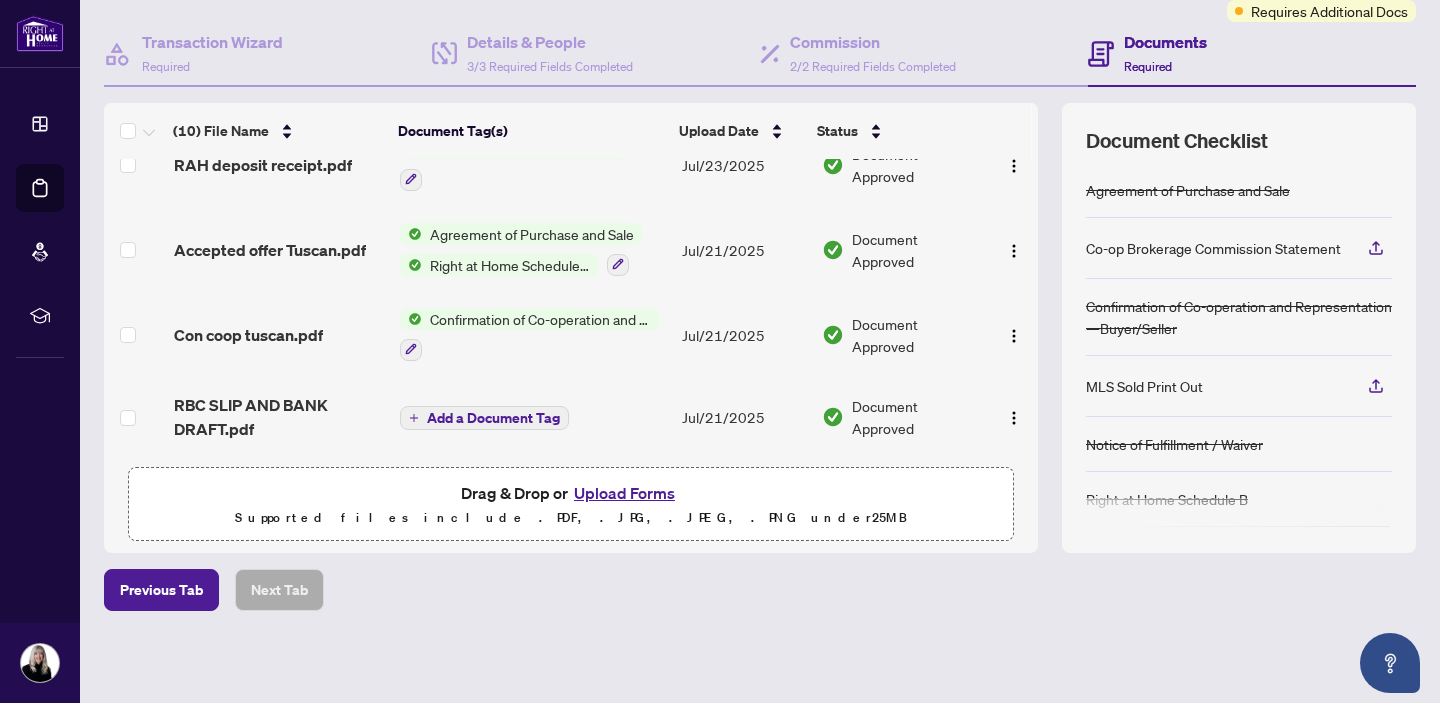 click on "Add a Document Tag" at bounding box center (493, 418) 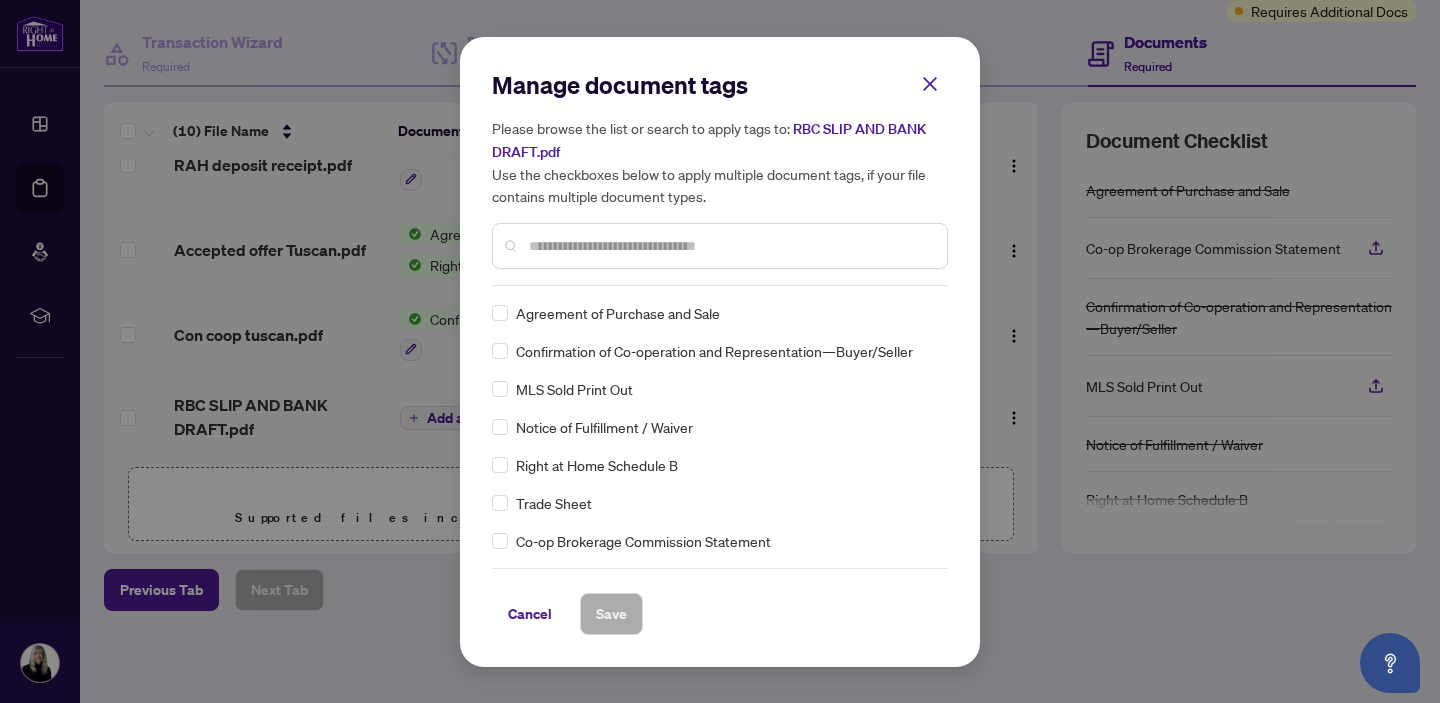 click on "Cancel Save" at bounding box center (720, 601) 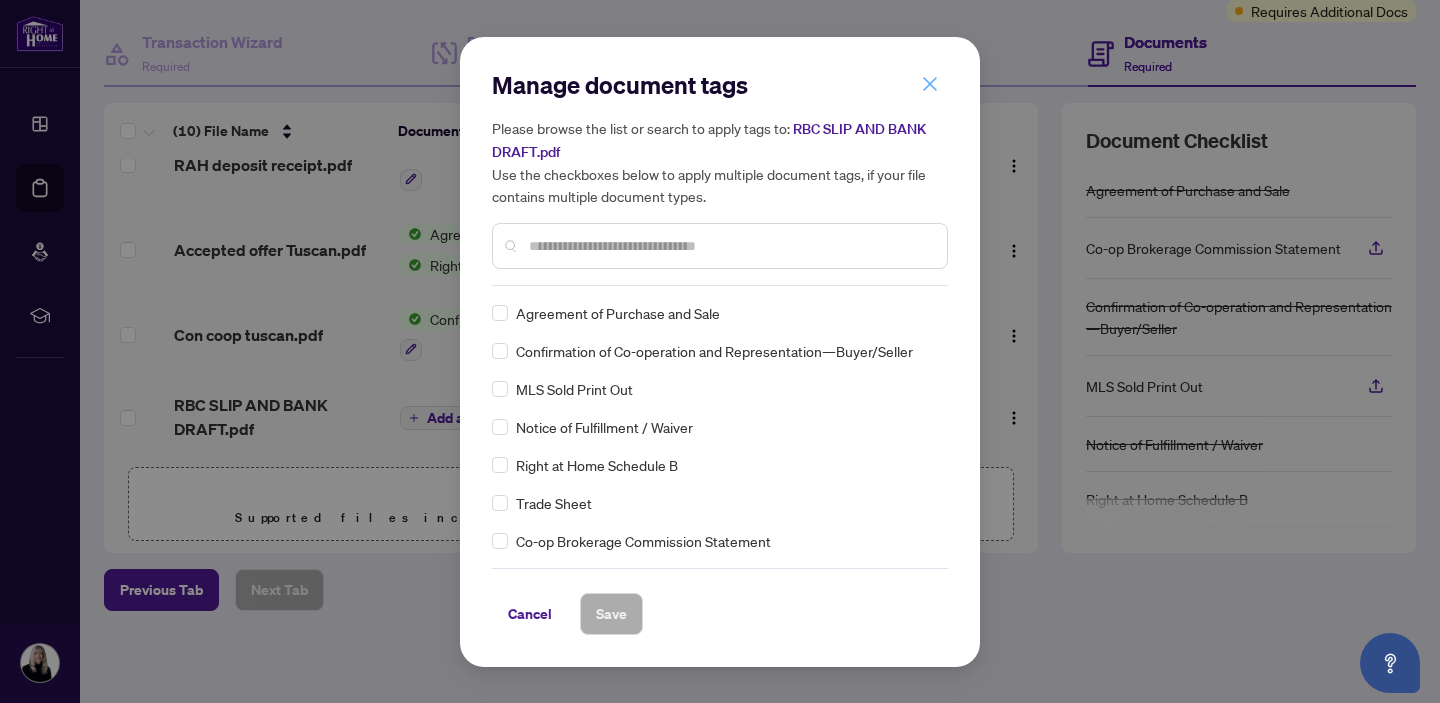 click 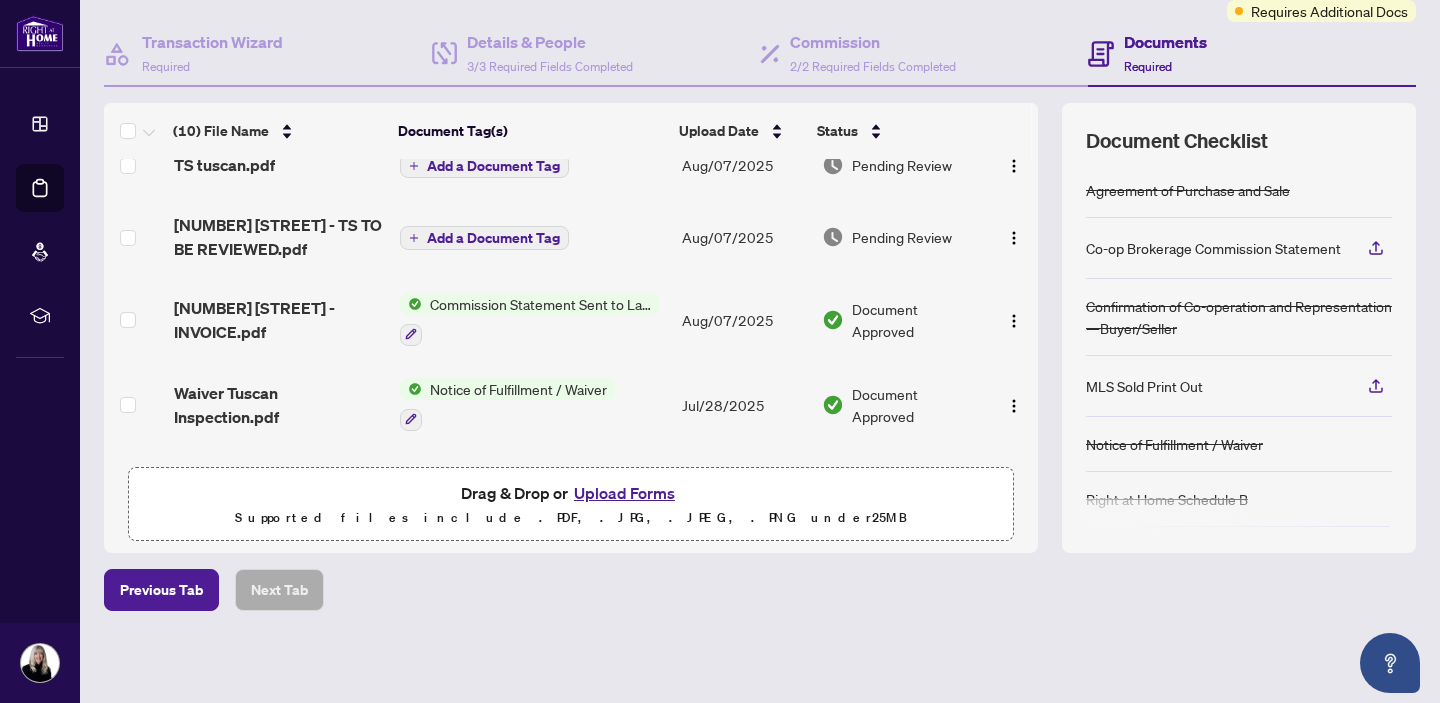 scroll, scrollTop: 0, scrollLeft: 0, axis: both 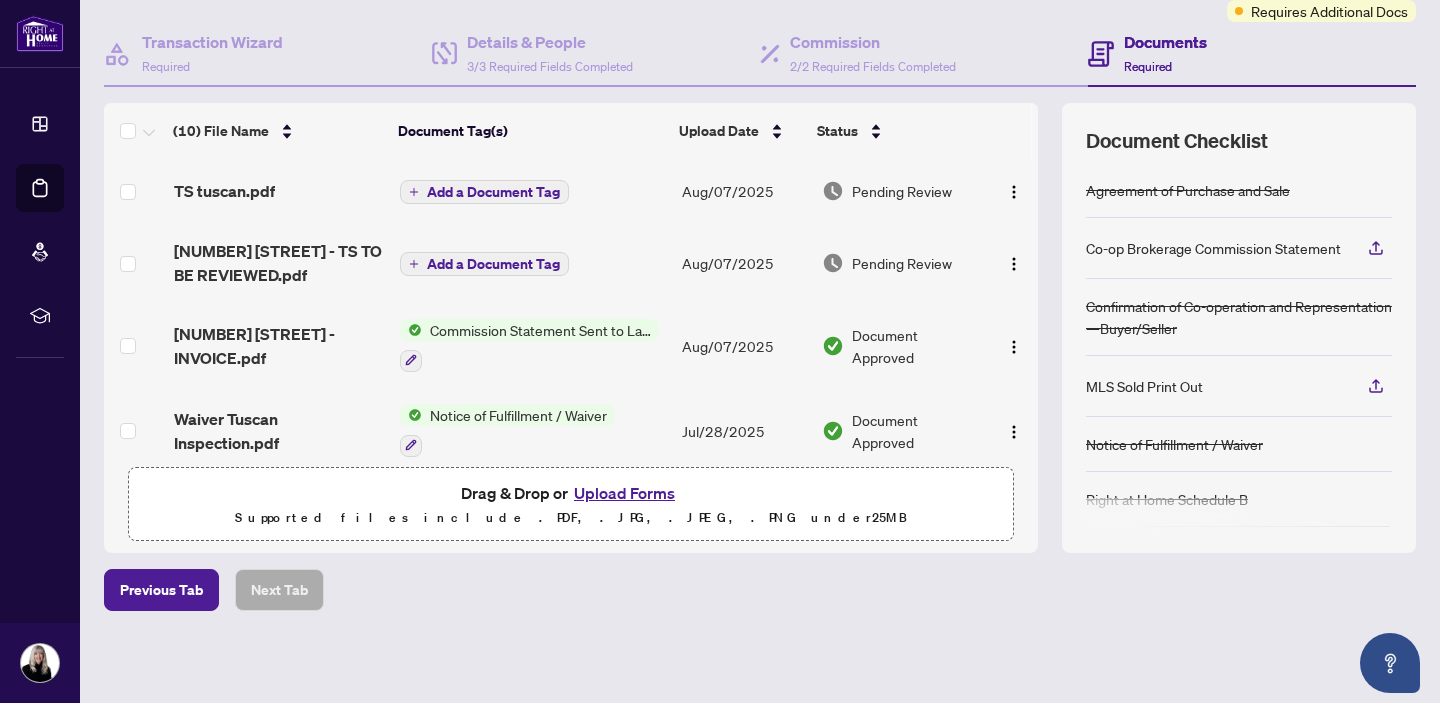 click on "Add a Document Tag" at bounding box center [493, 192] 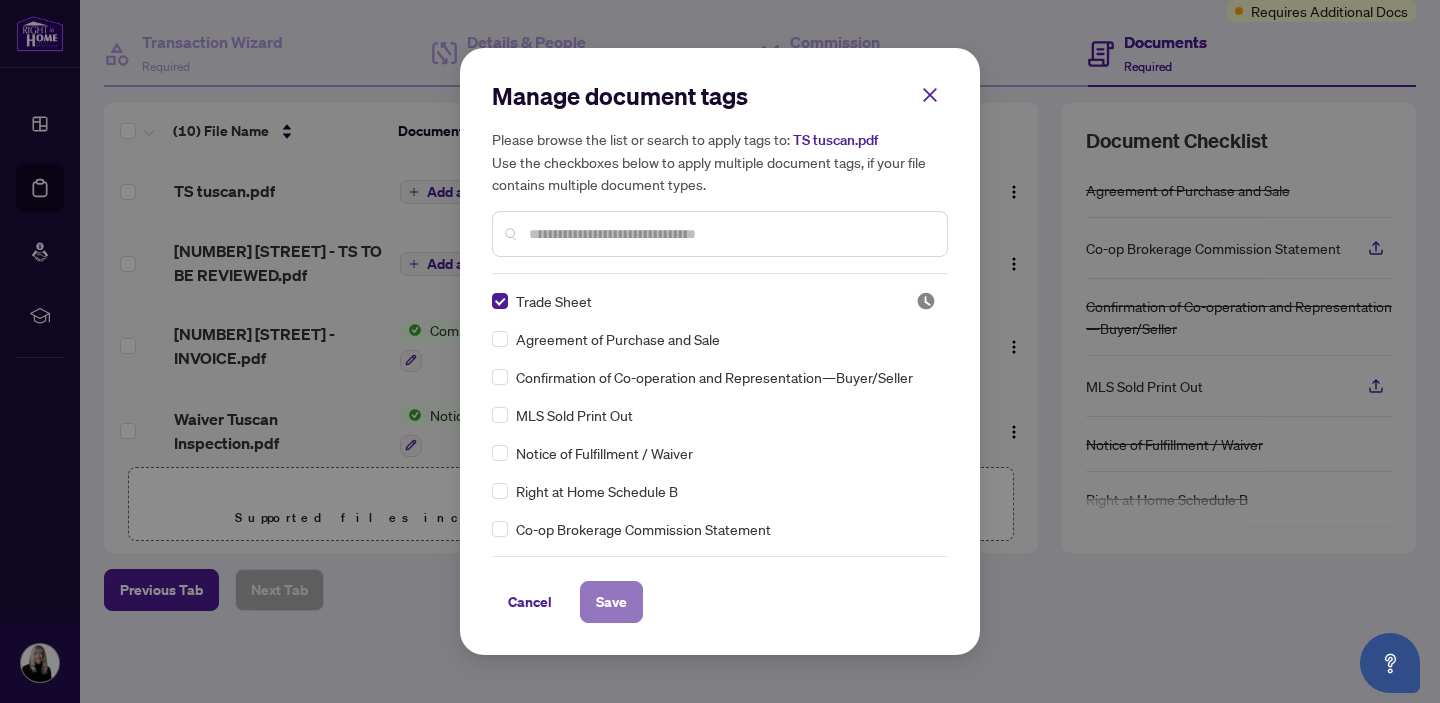 click on "Save" at bounding box center (611, 602) 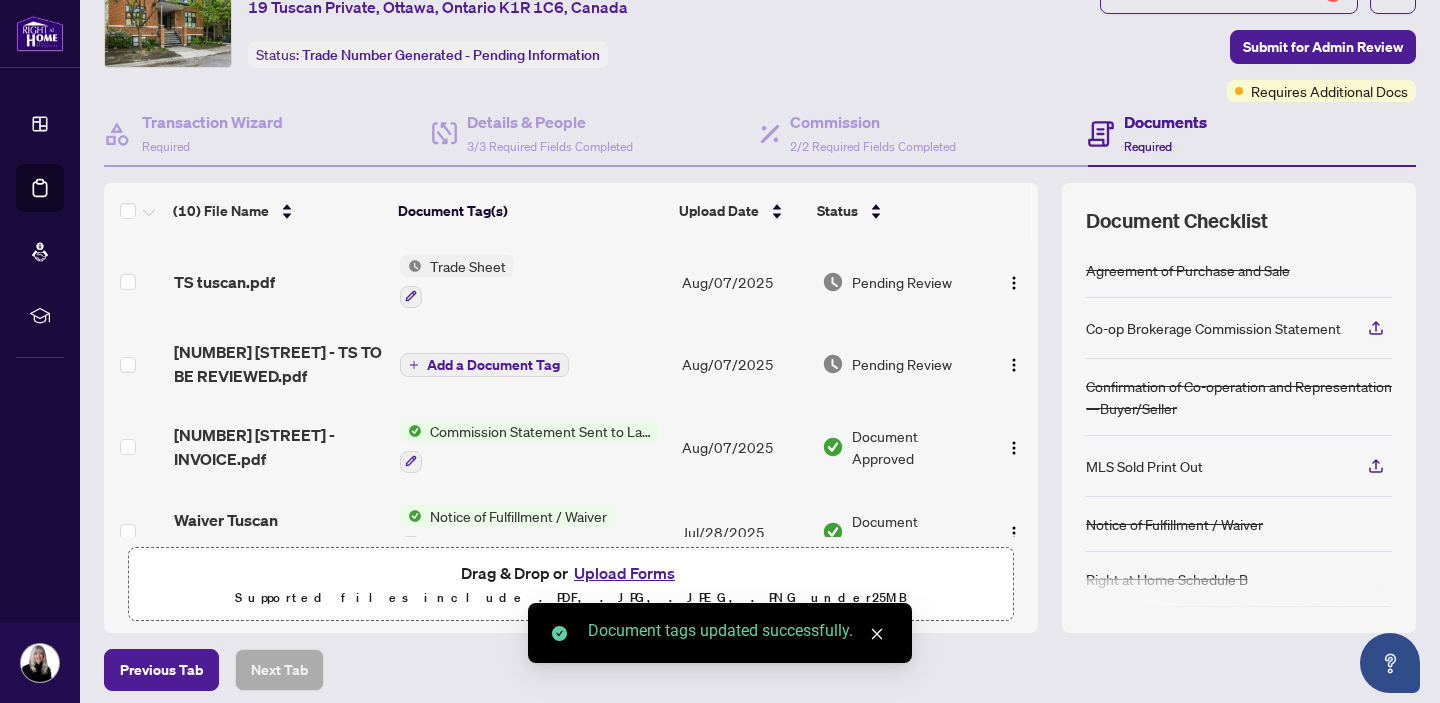 scroll, scrollTop: 0, scrollLeft: 0, axis: both 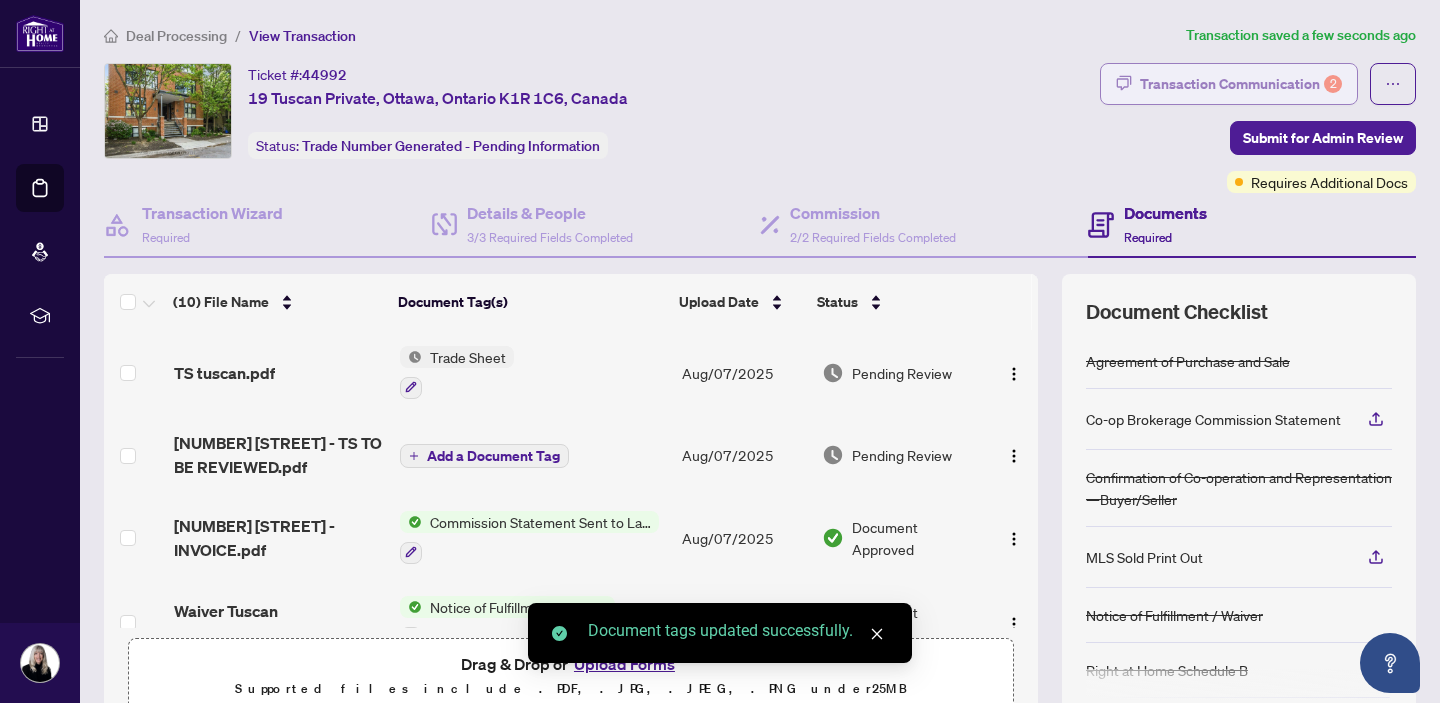 click on "Transaction Communication 2" at bounding box center [1241, 84] 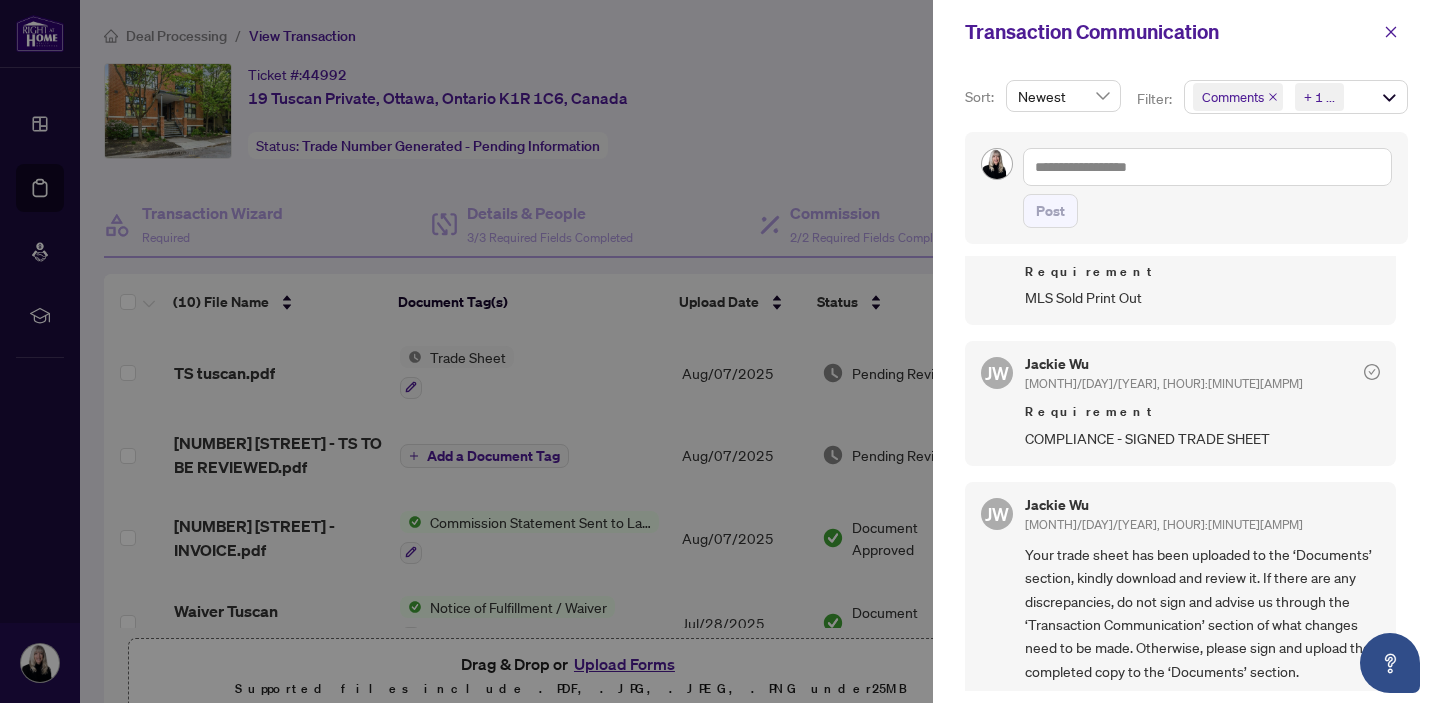 scroll, scrollTop: 0, scrollLeft: 0, axis: both 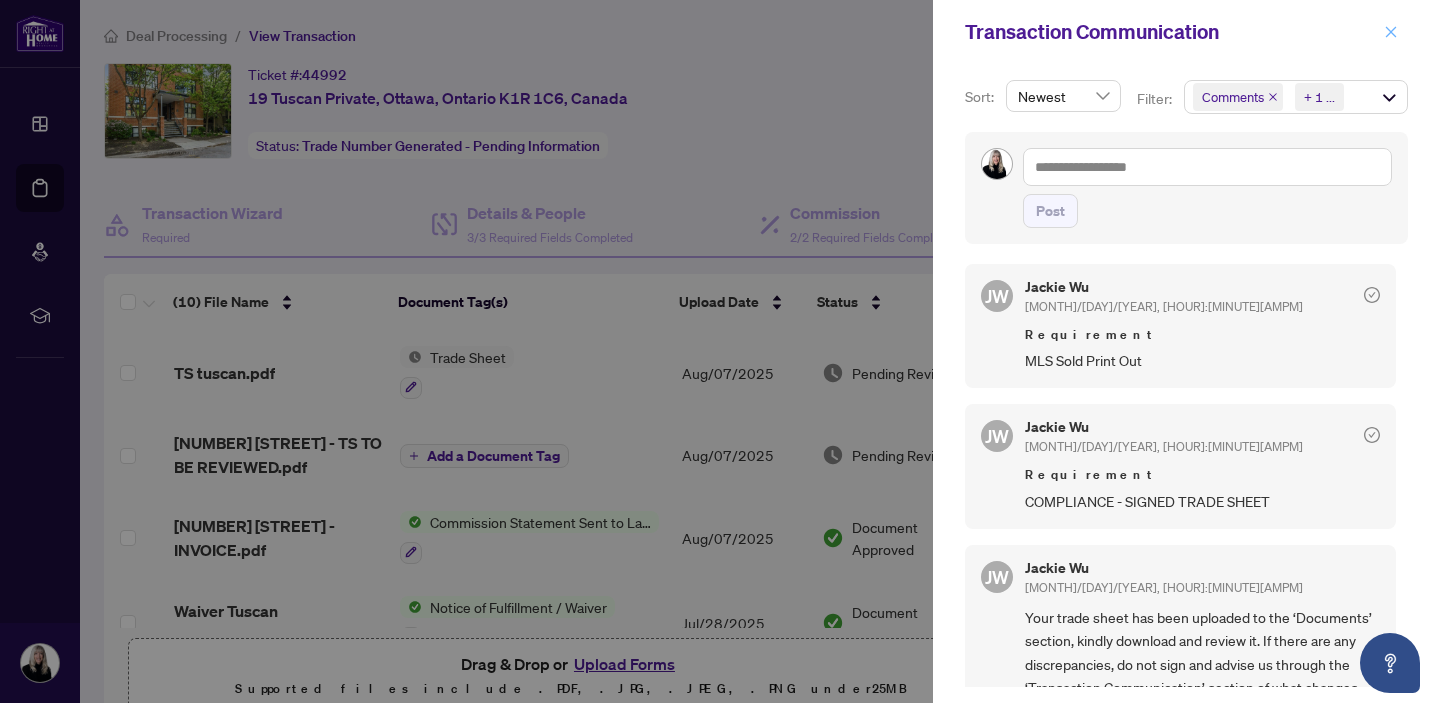click 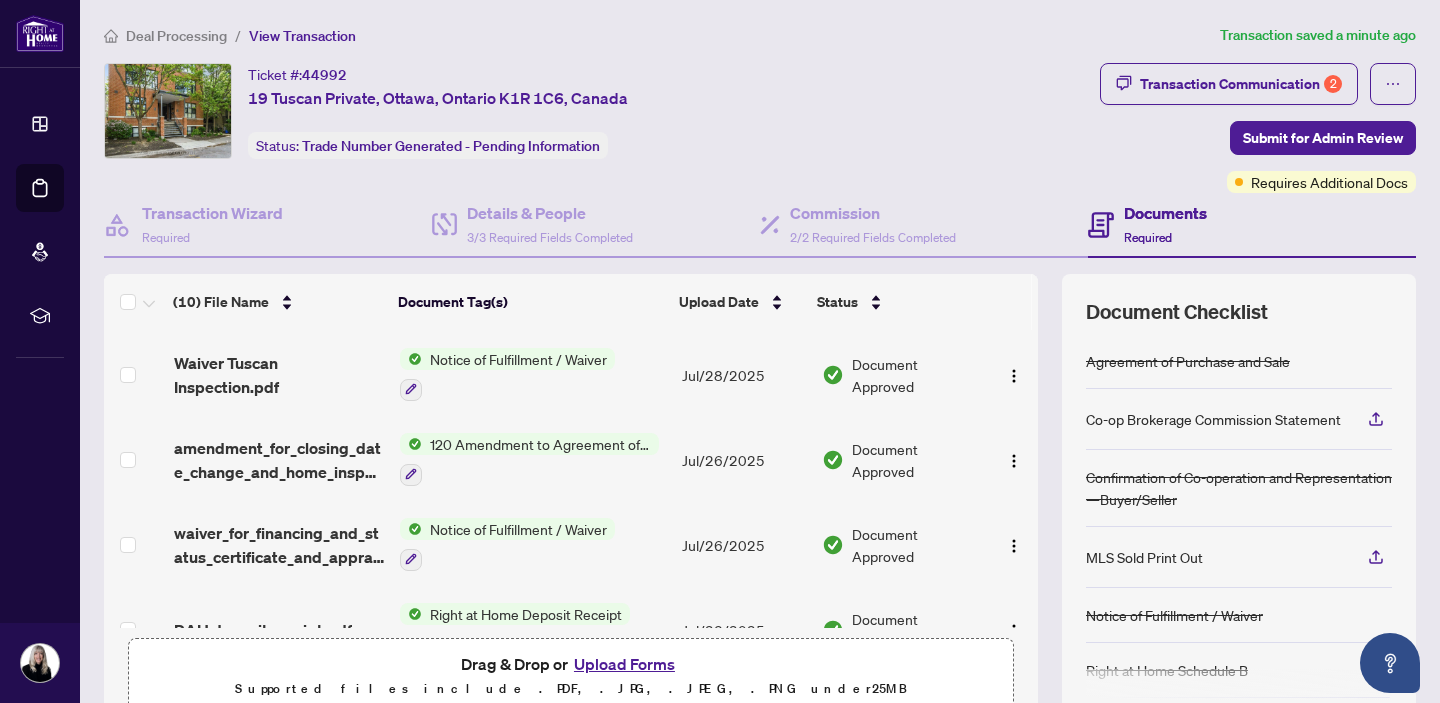 scroll, scrollTop: 329, scrollLeft: 0, axis: vertical 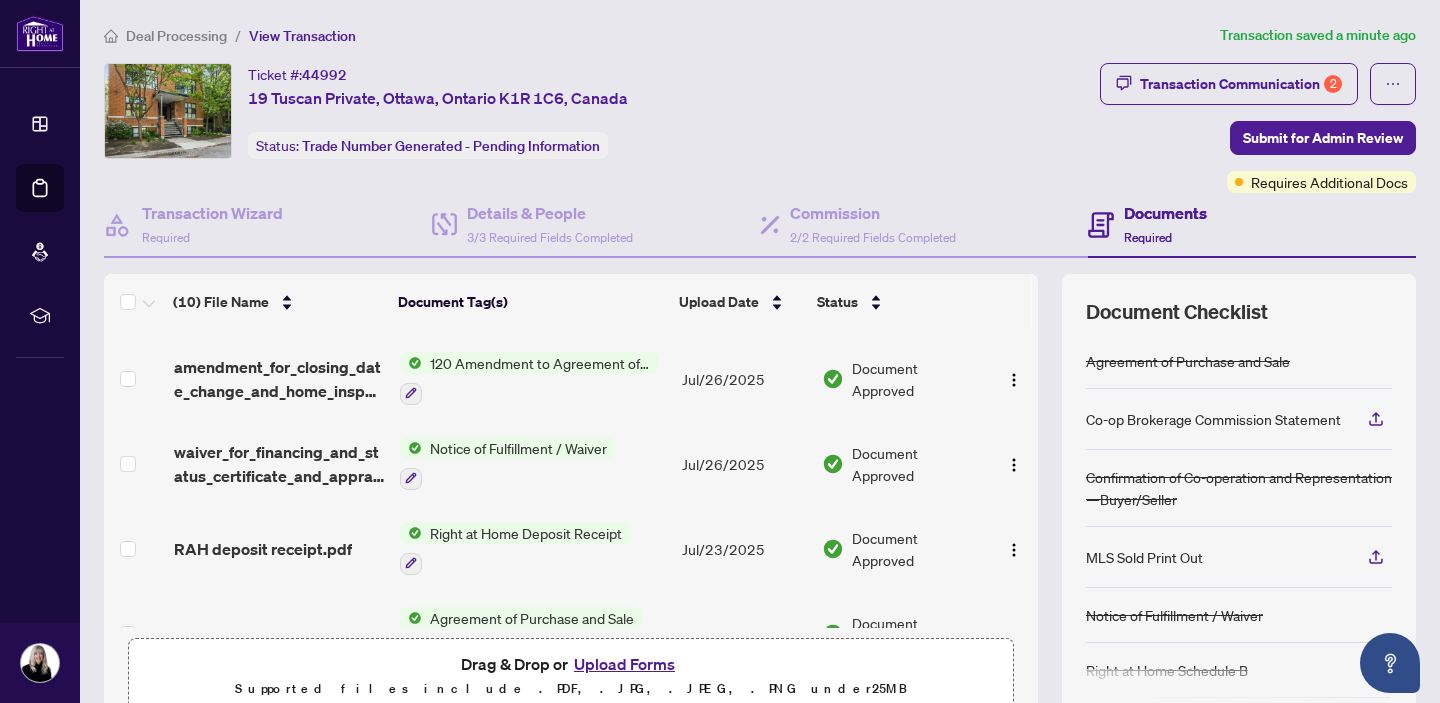 click on "Upload Forms" at bounding box center [624, 664] 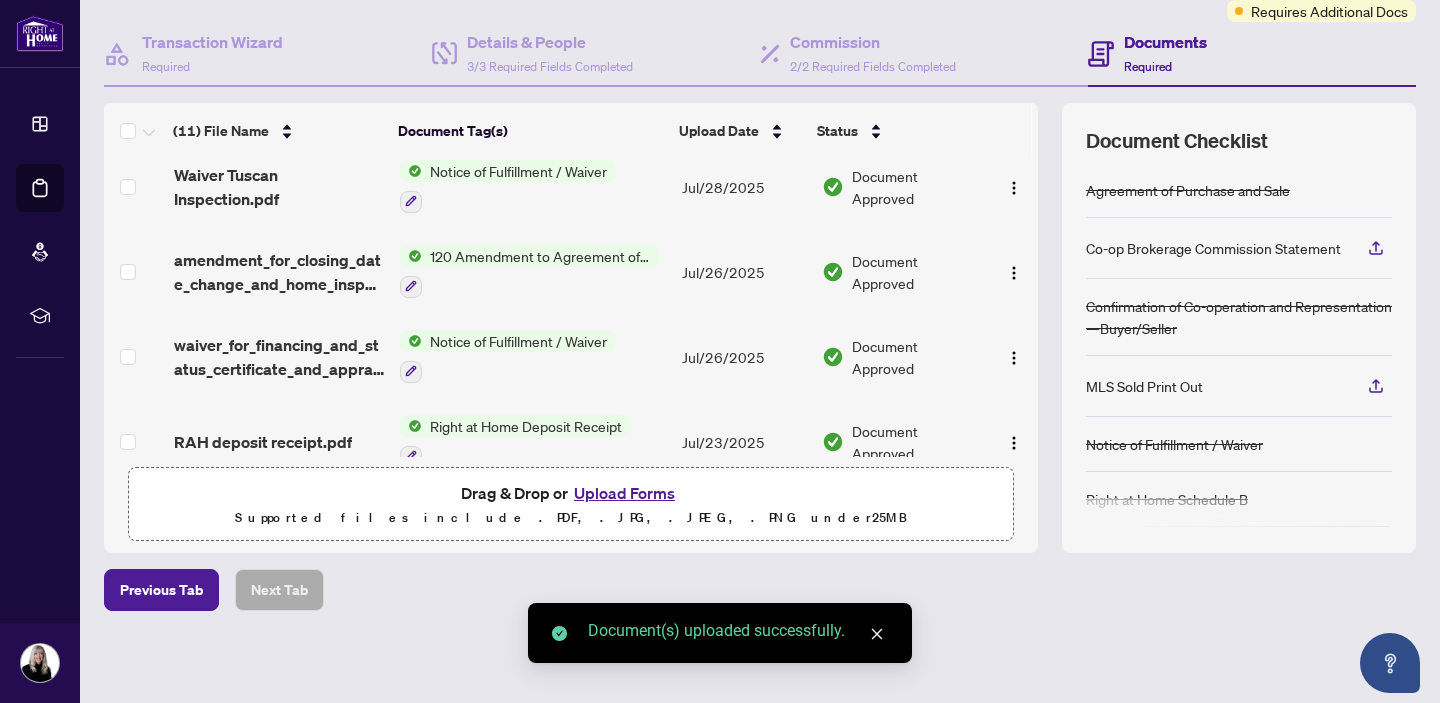 scroll, scrollTop: 0, scrollLeft: 0, axis: both 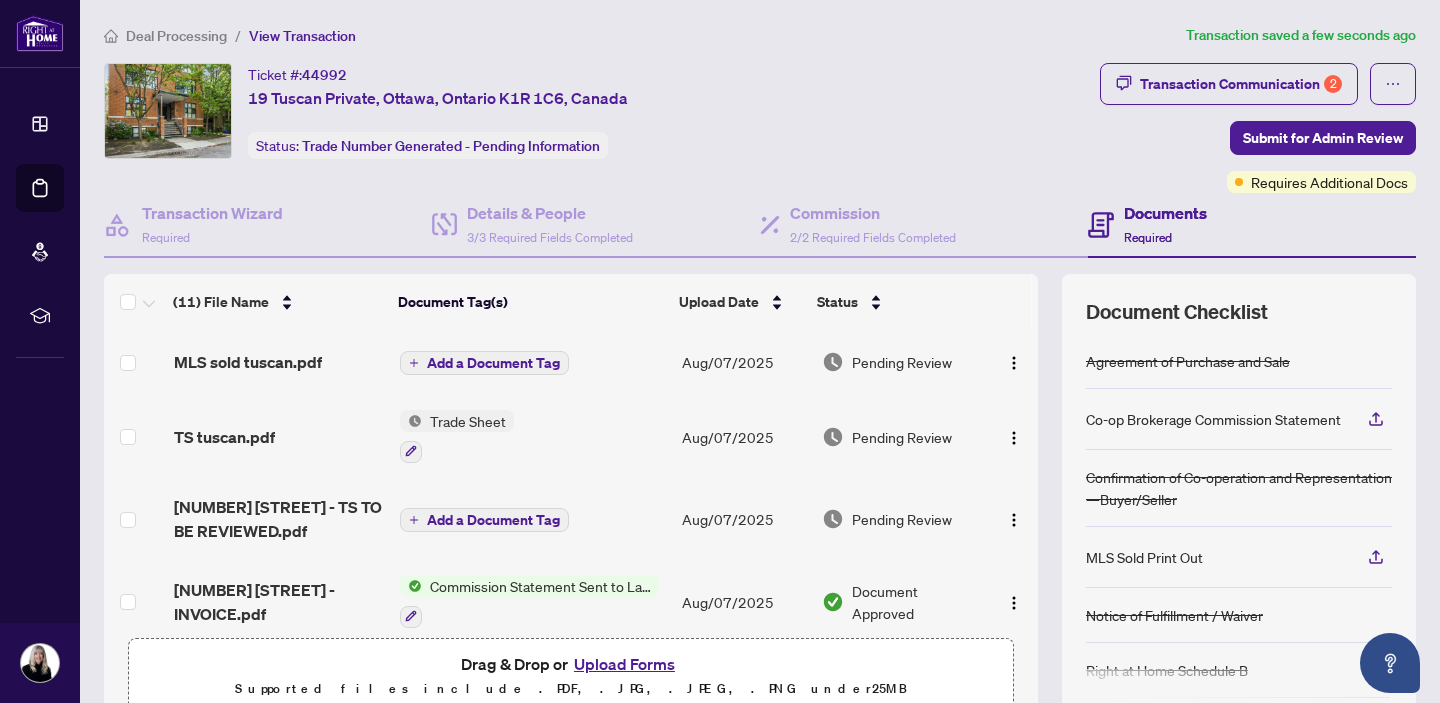 click on "Add a Document Tag" at bounding box center [493, 363] 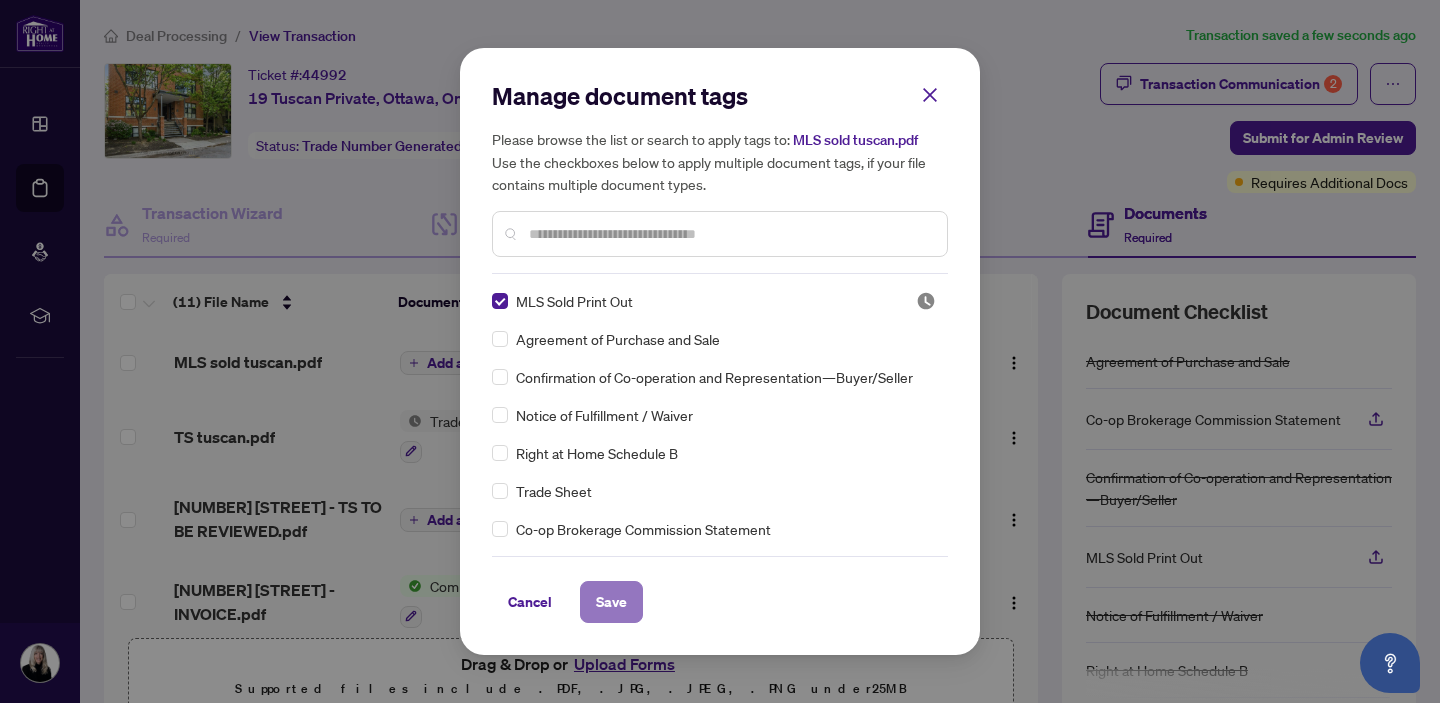 click on "Save" at bounding box center (611, 602) 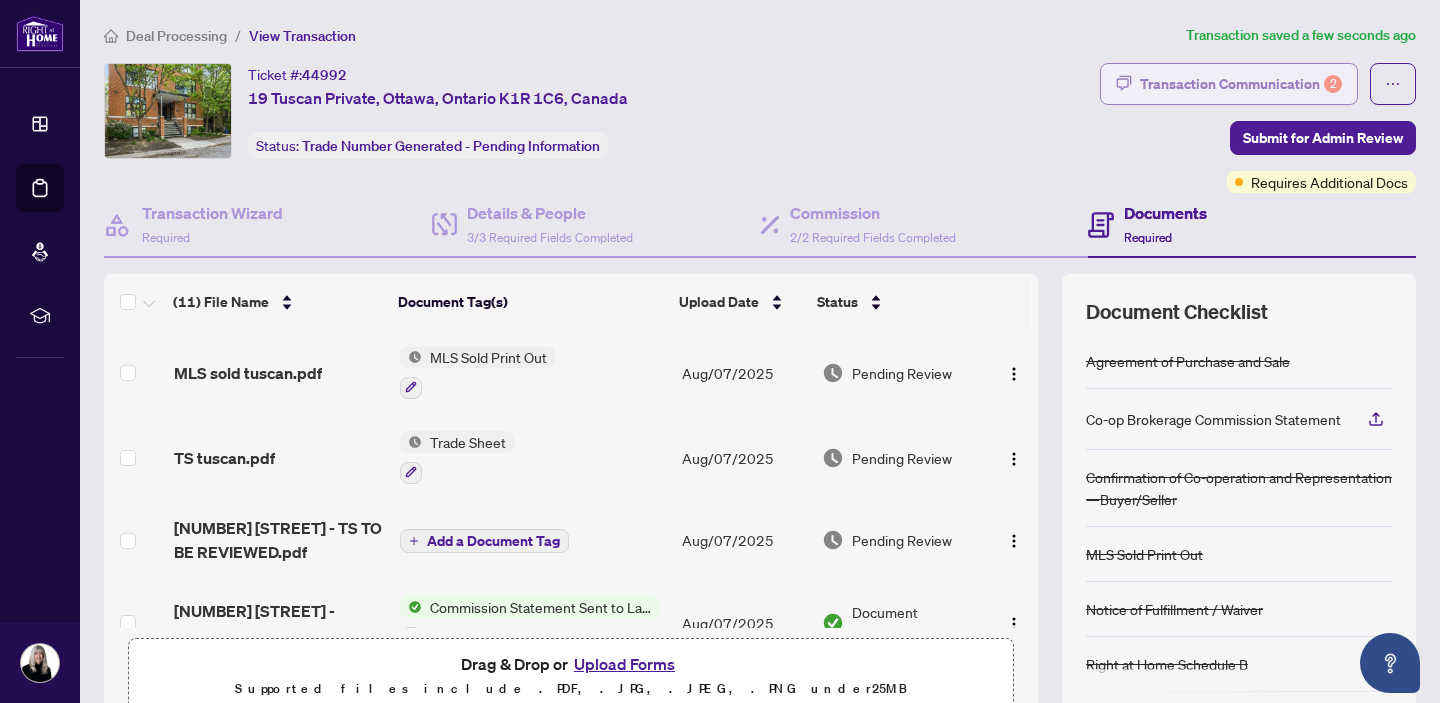 click on "Transaction Communication 2" at bounding box center (1241, 84) 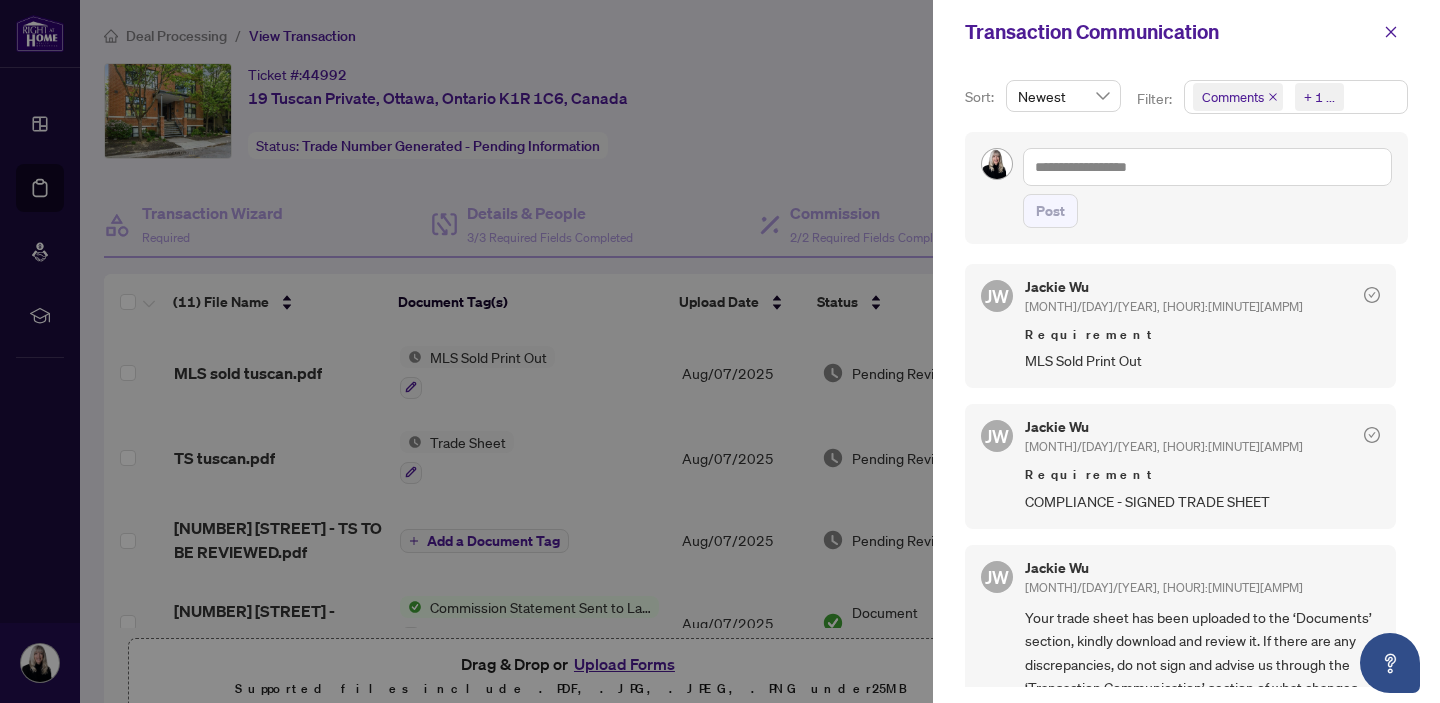 click on "+ 1 ..." at bounding box center (1319, 97) 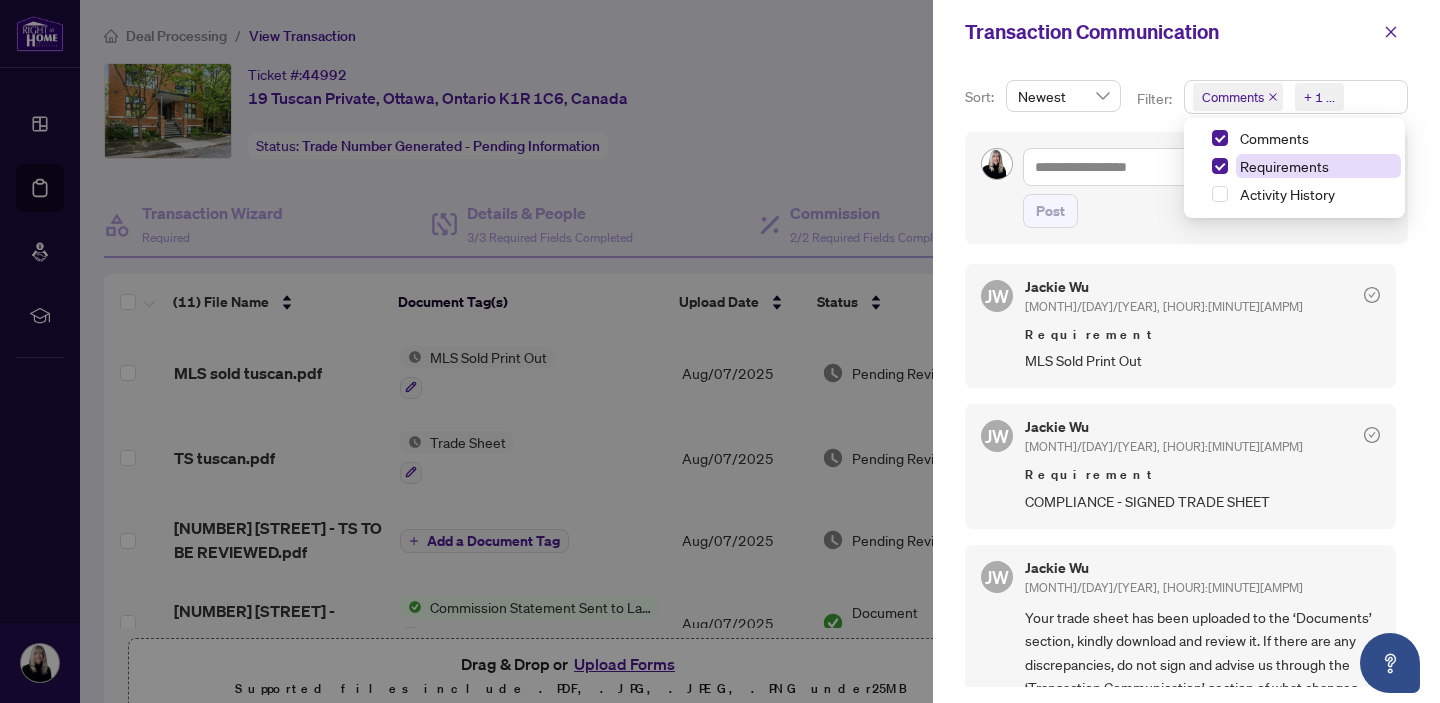 click on "Requirements" at bounding box center (1284, 166) 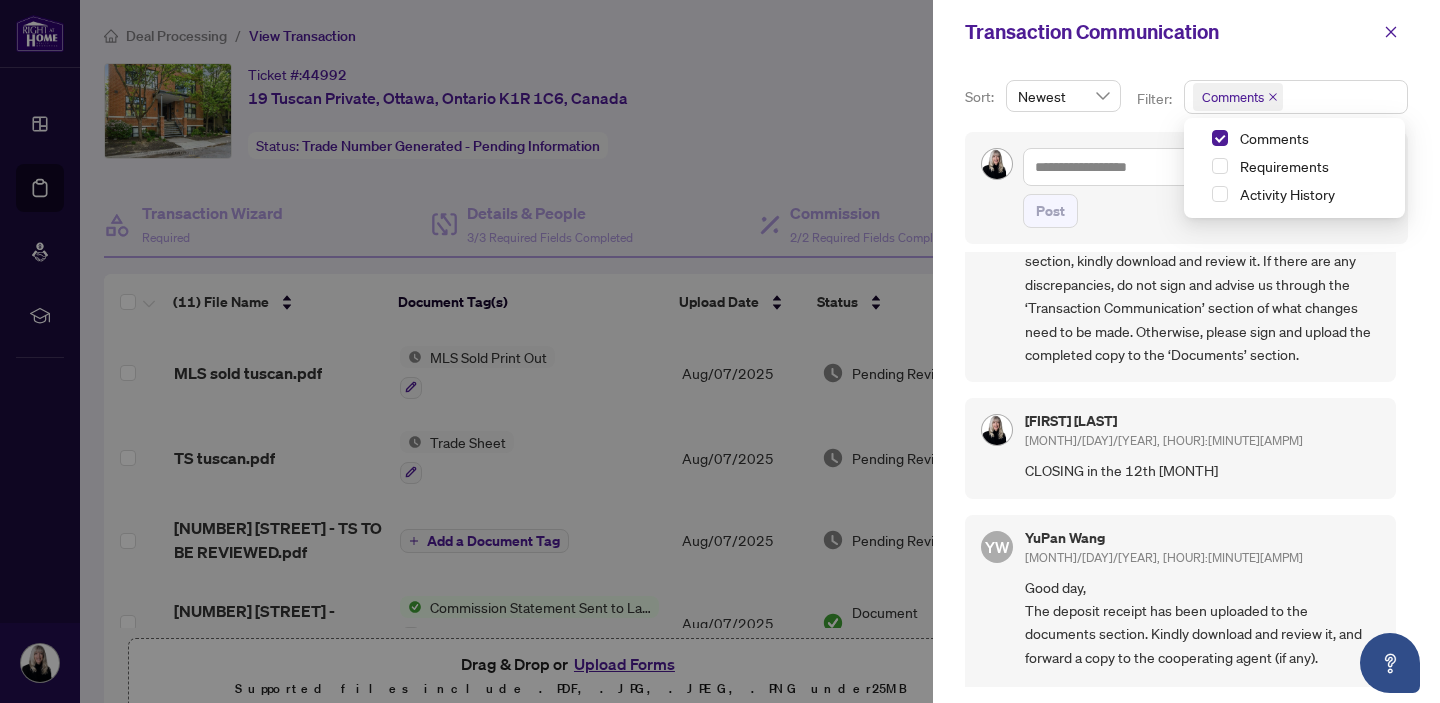 scroll, scrollTop: 65, scrollLeft: 0, axis: vertical 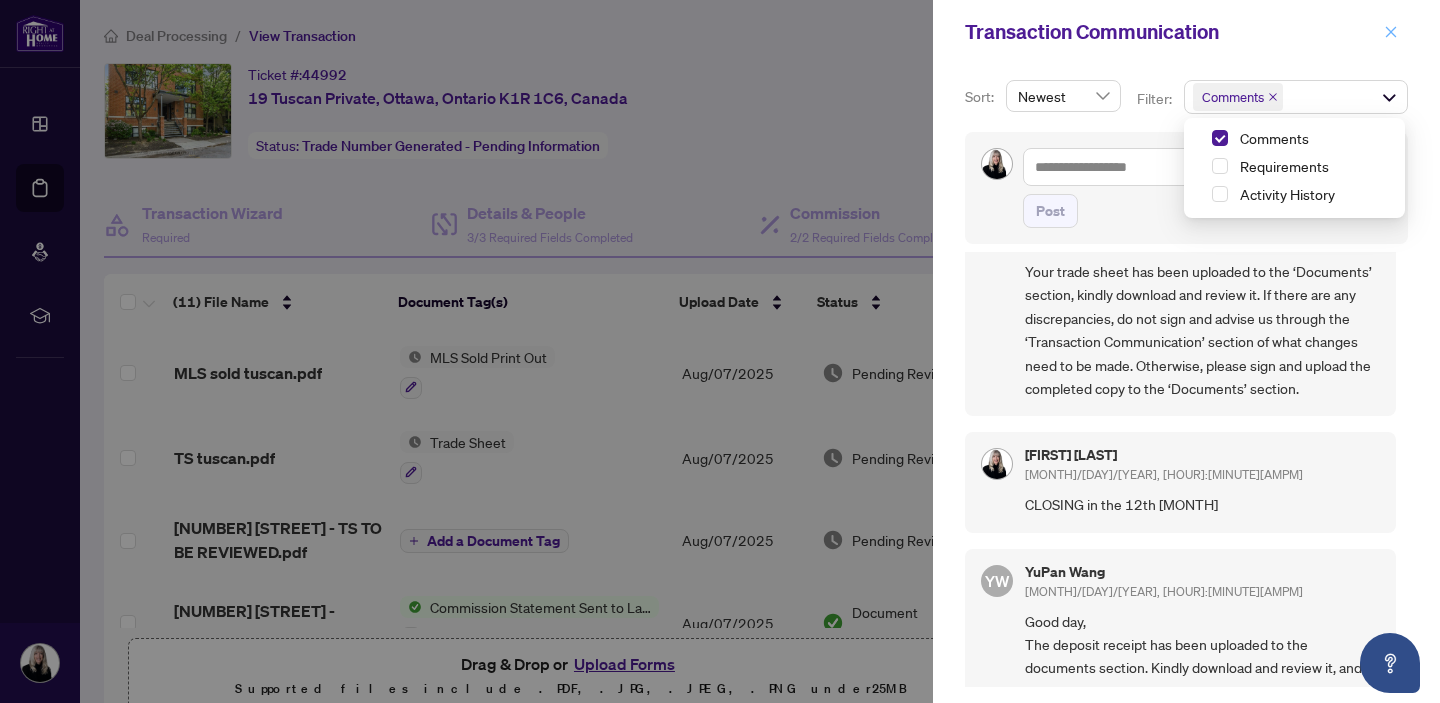 click 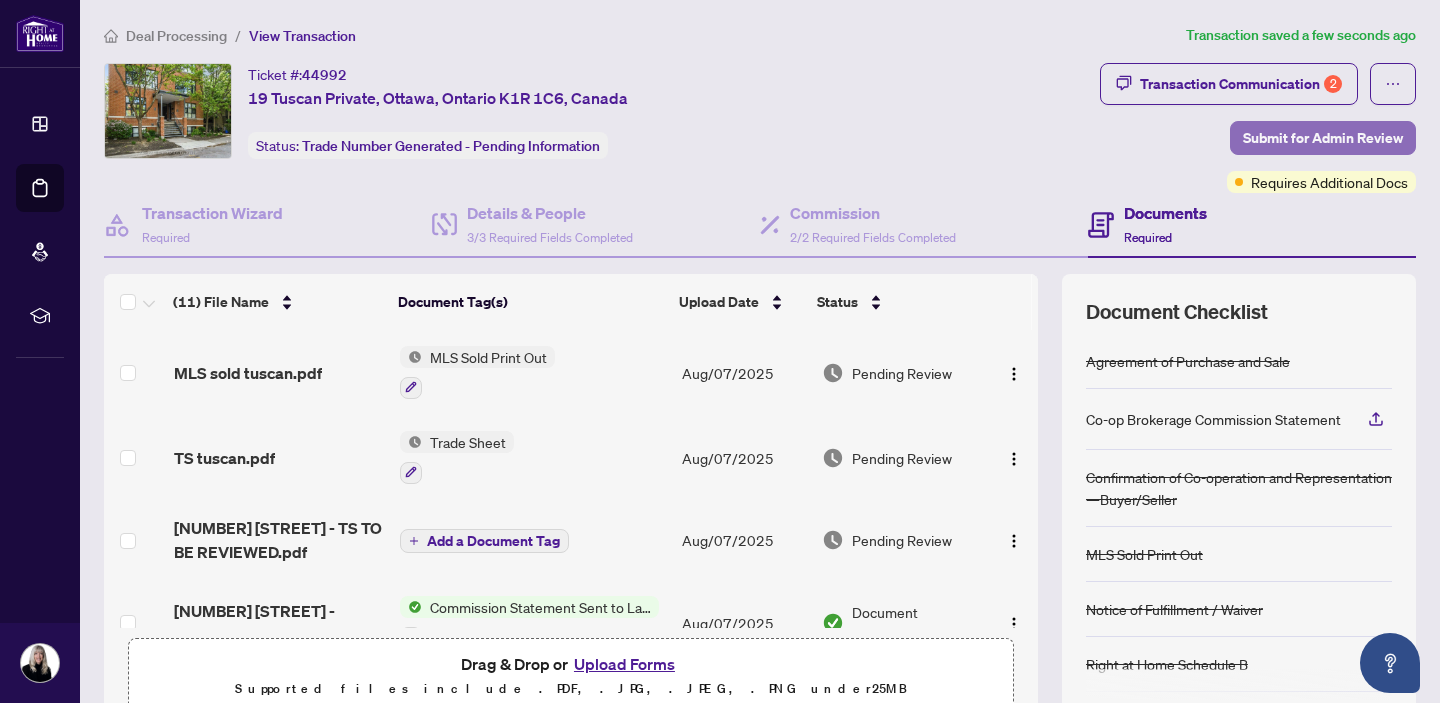 click on "Submit for Admin Review" at bounding box center [1323, 138] 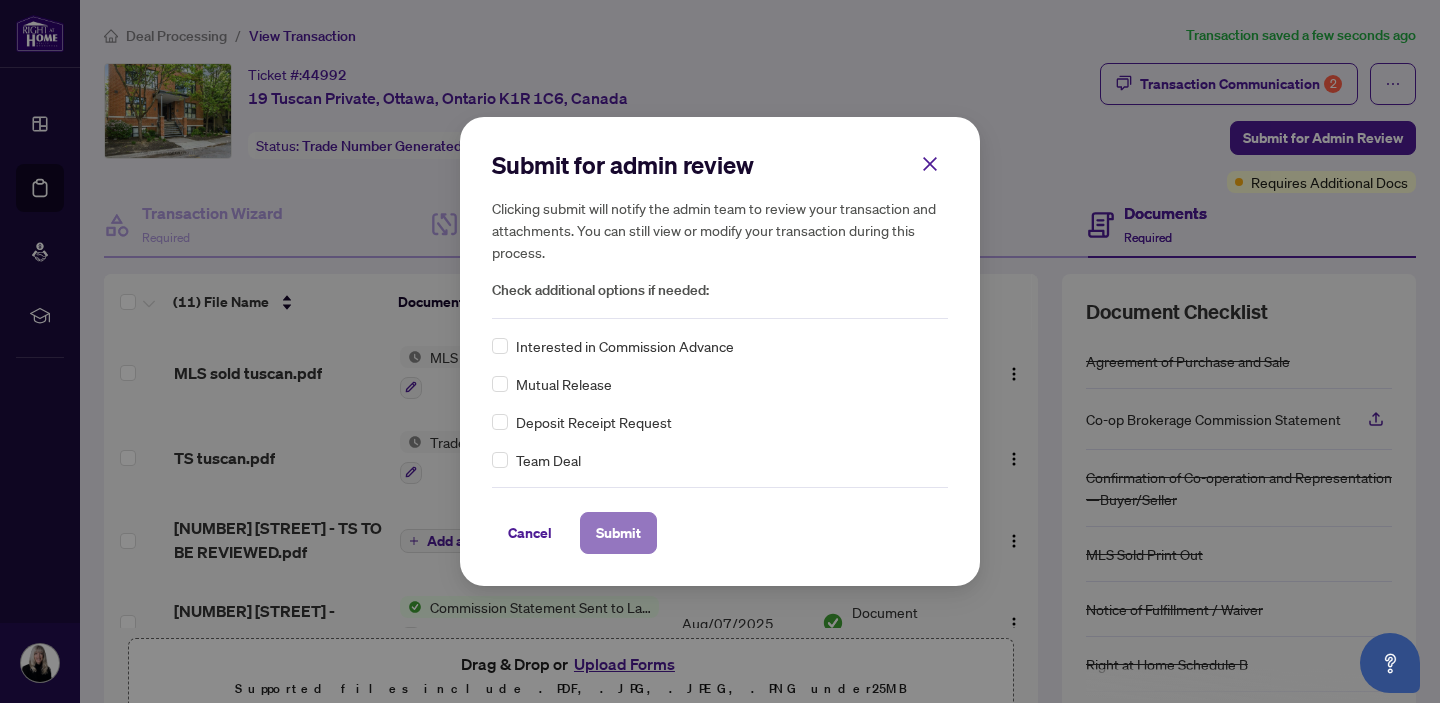 click on "Submit" at bounding box center [618, 533] 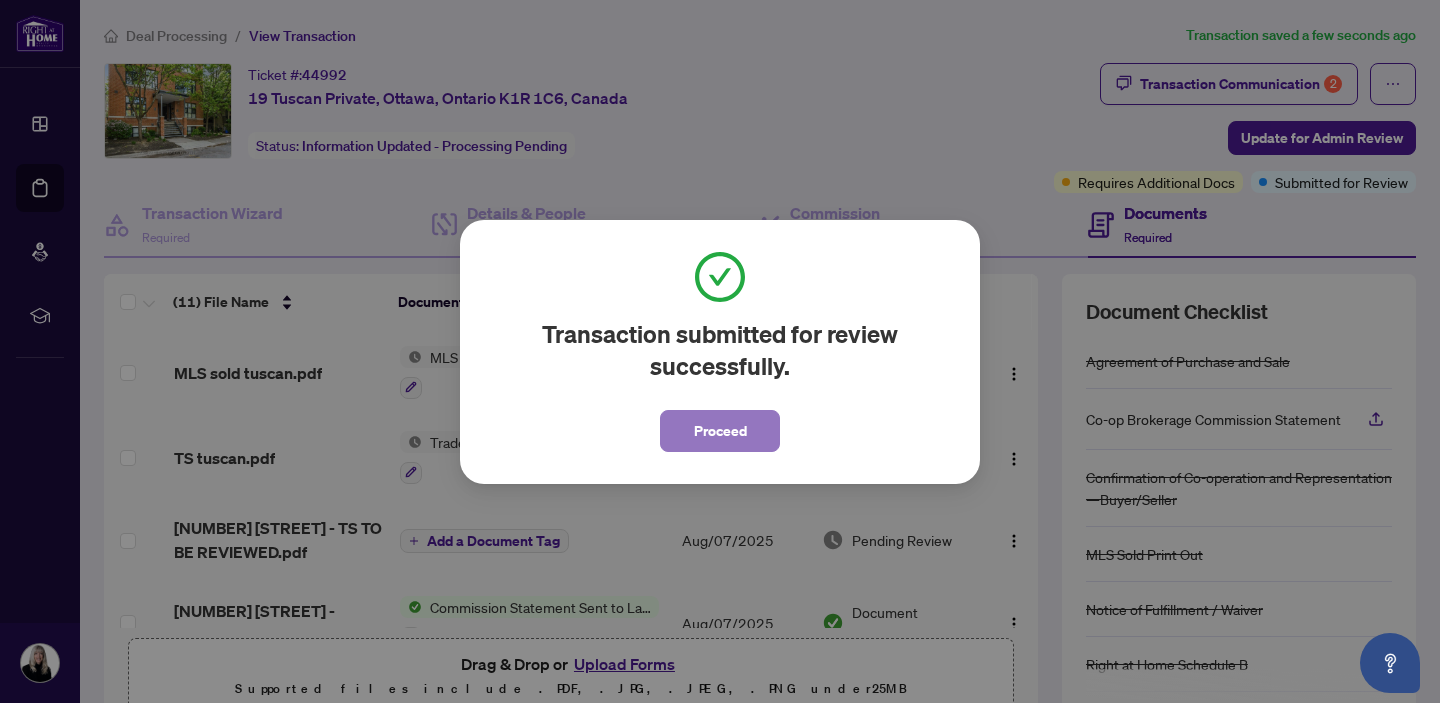 click on "Proceed" at bounding box center [720, 431] 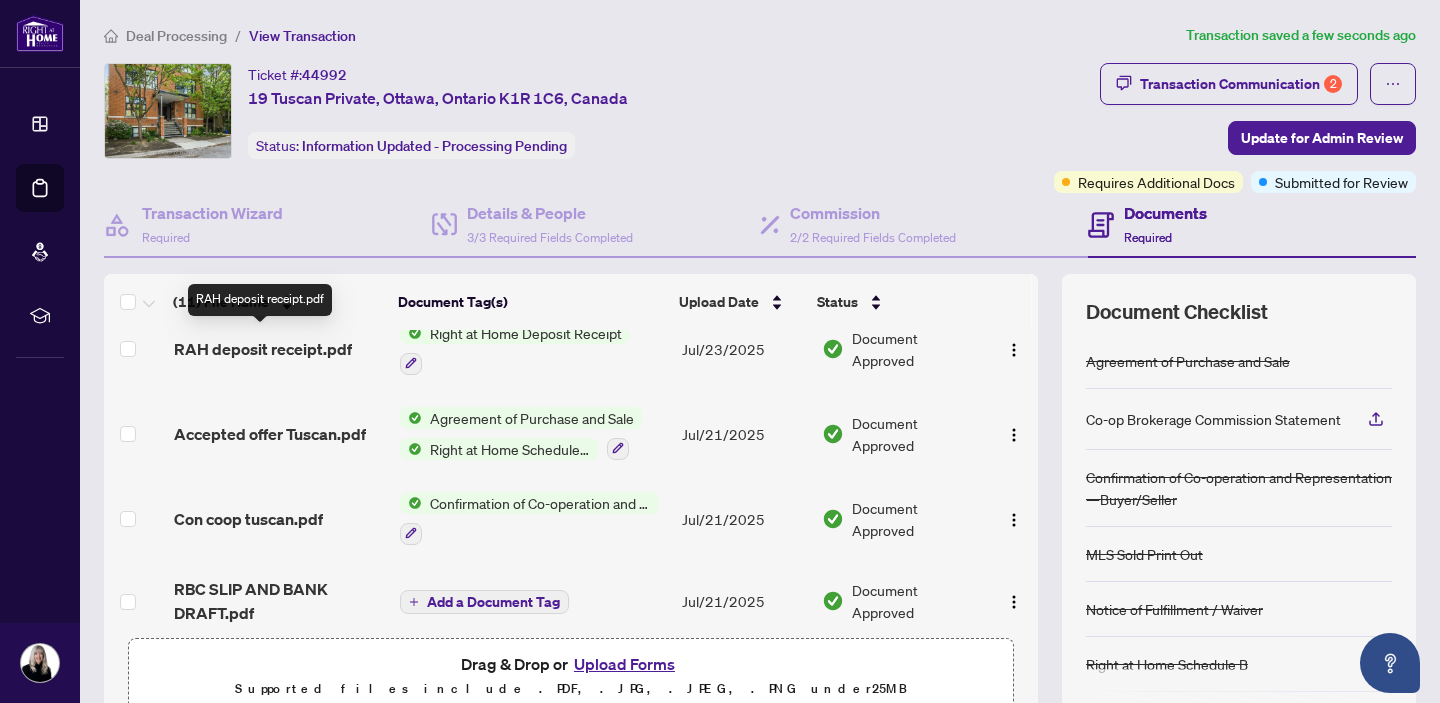 scroll, scrollTop: 625, scrollLeft: 0, axis: vertical 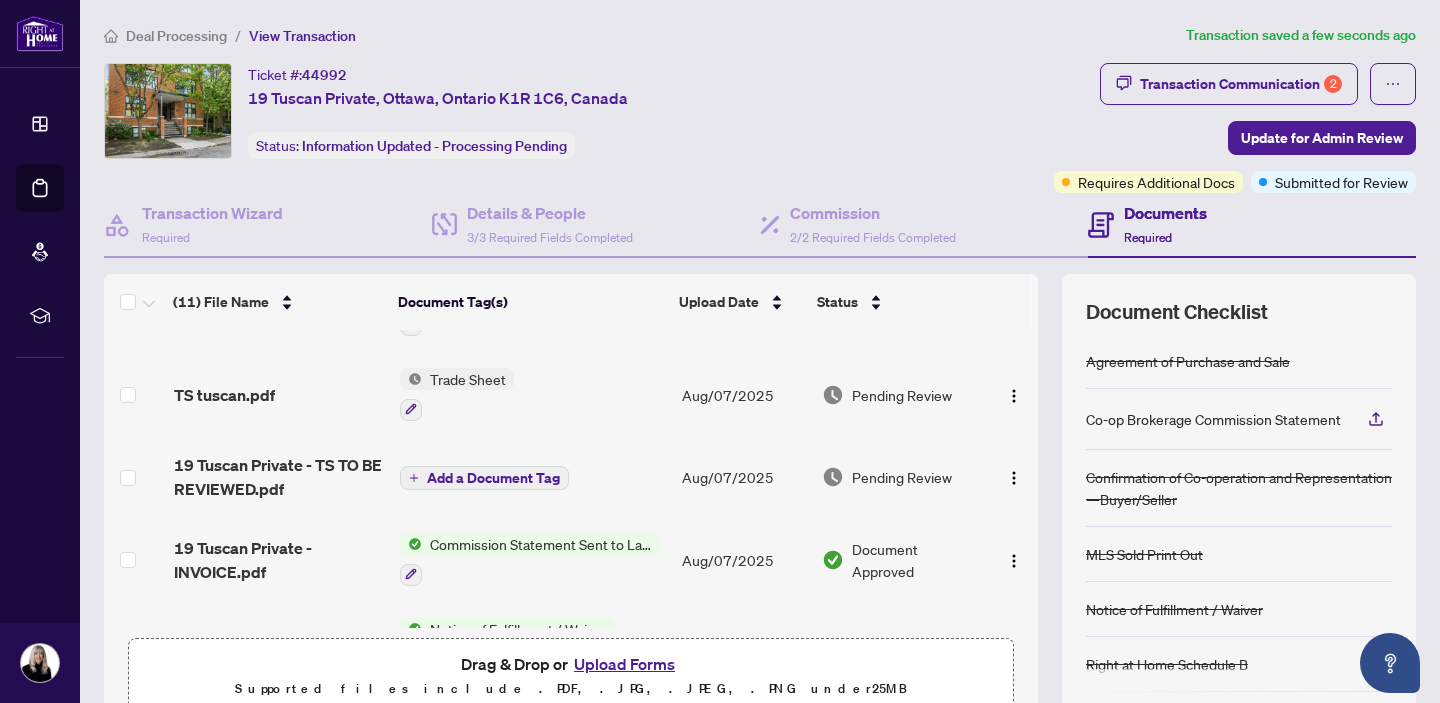 click on "Commission Statement Sent to Lawyer" at bounding box center (540, 544) 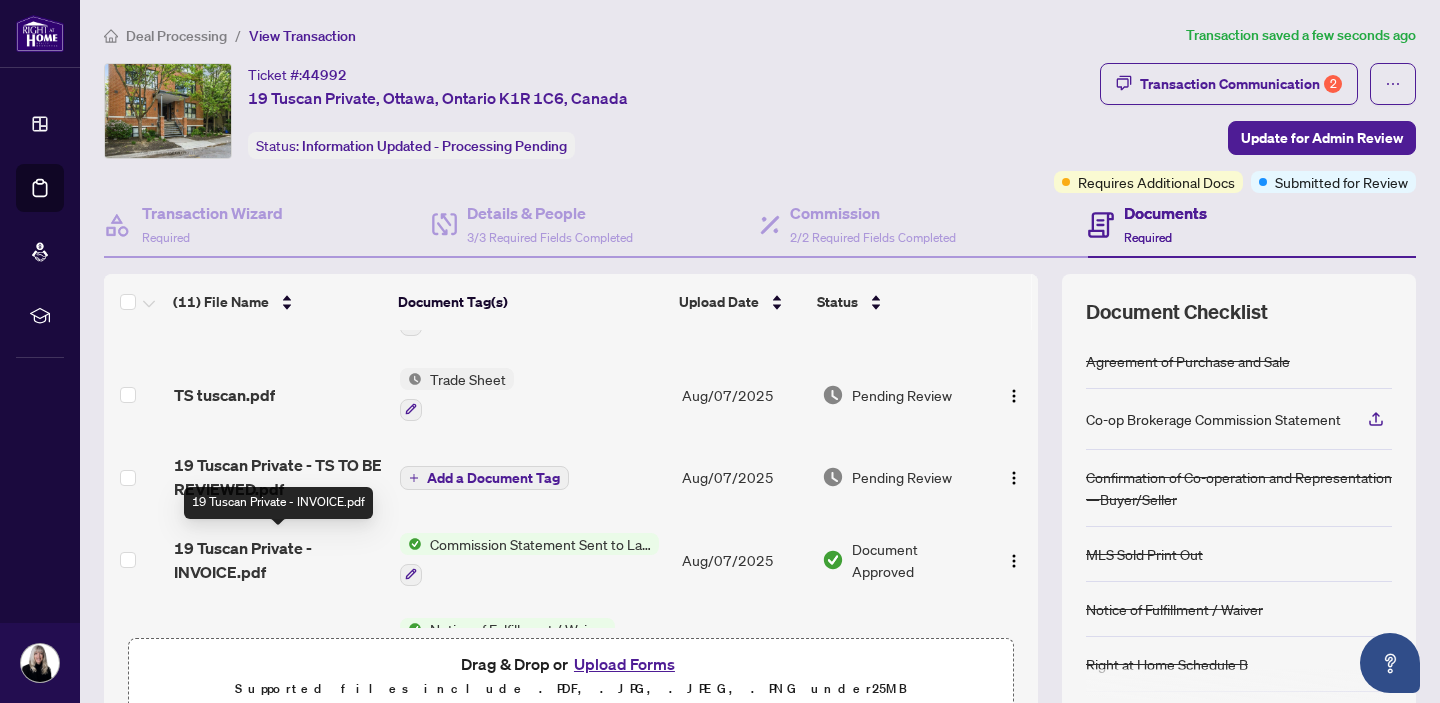 click on "19 Tuscan Private - INVOICE.pdf" at bounding box center [279, 560] 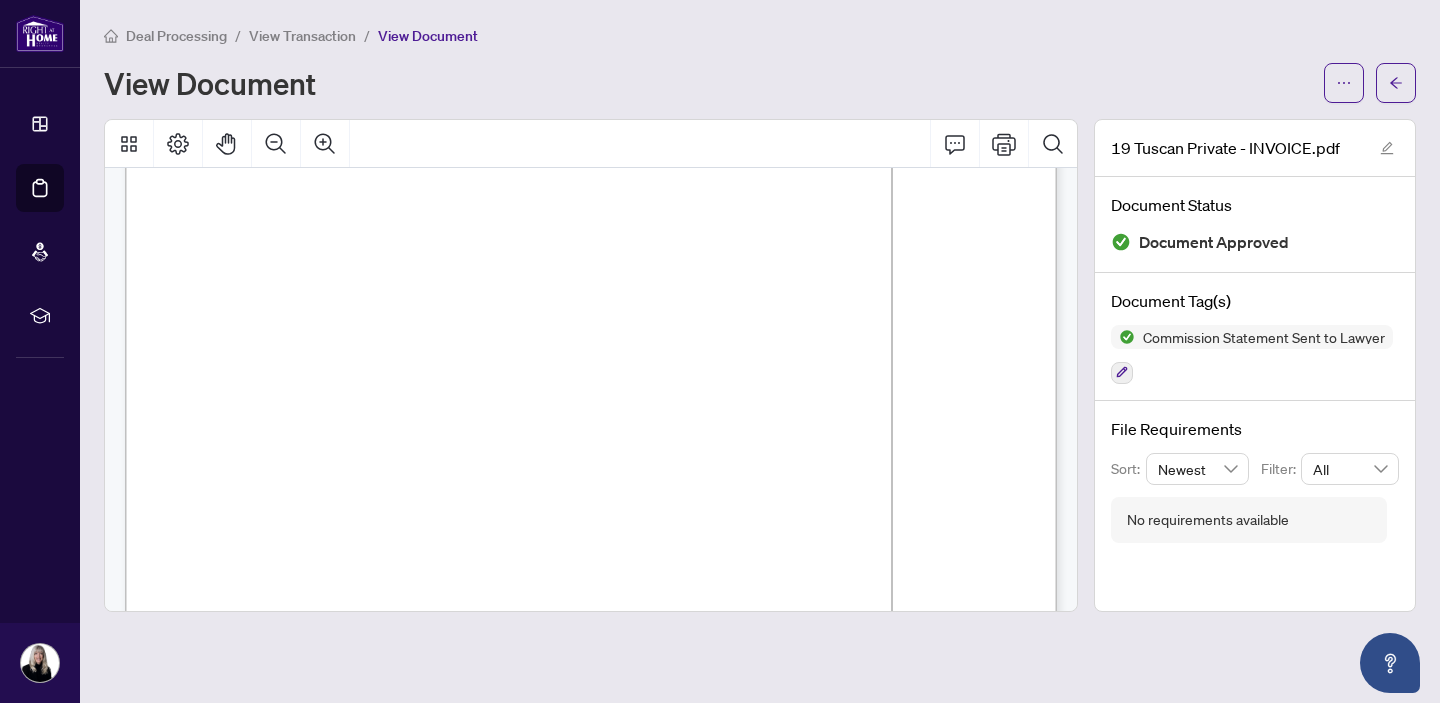 scroll, scrollTop: 45, scrollLeft: 0, axis: vertical 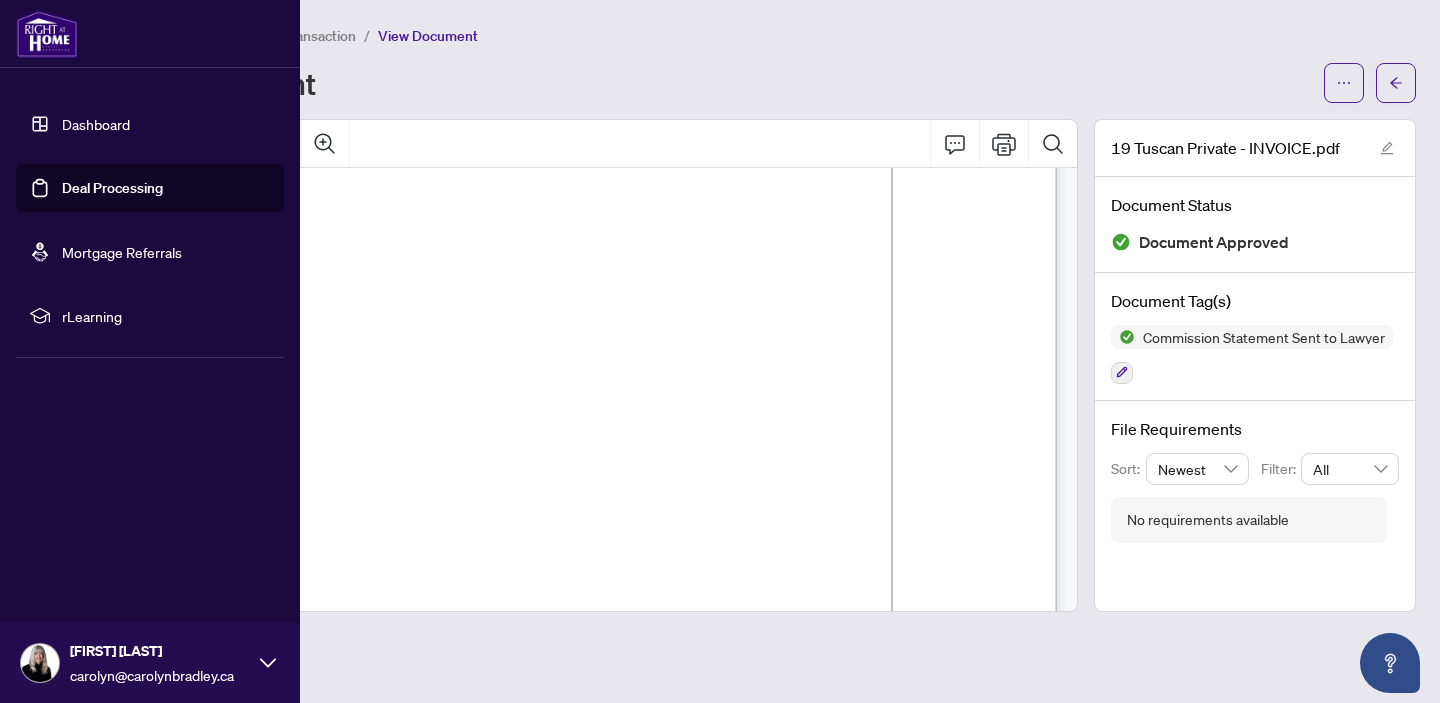 click on "Deal Processing" at bounding box center (112, 188) 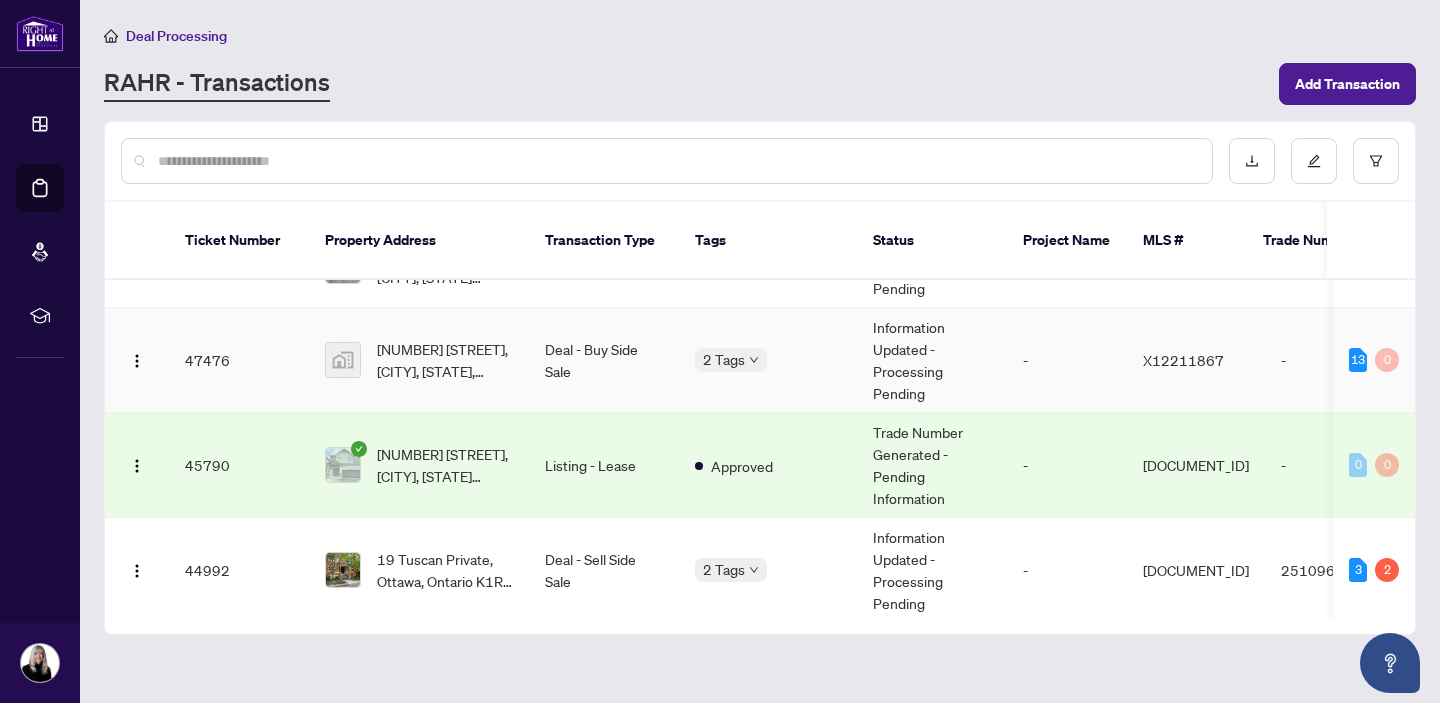 scroll, scrollTop: 292, scrollLeft: 0, axis: vertical 